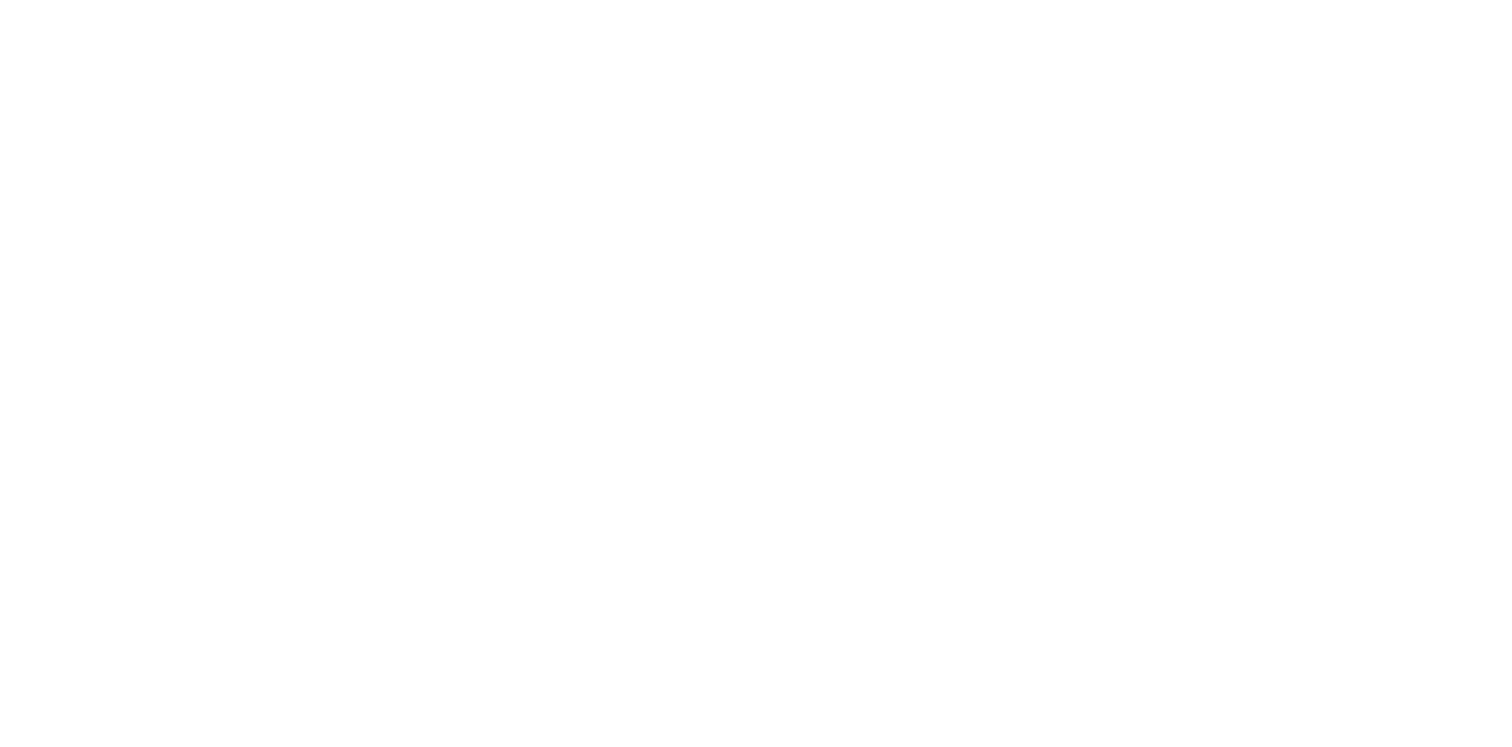 scroll, scrollTop: 0, scrollLeft: 0, axis: both 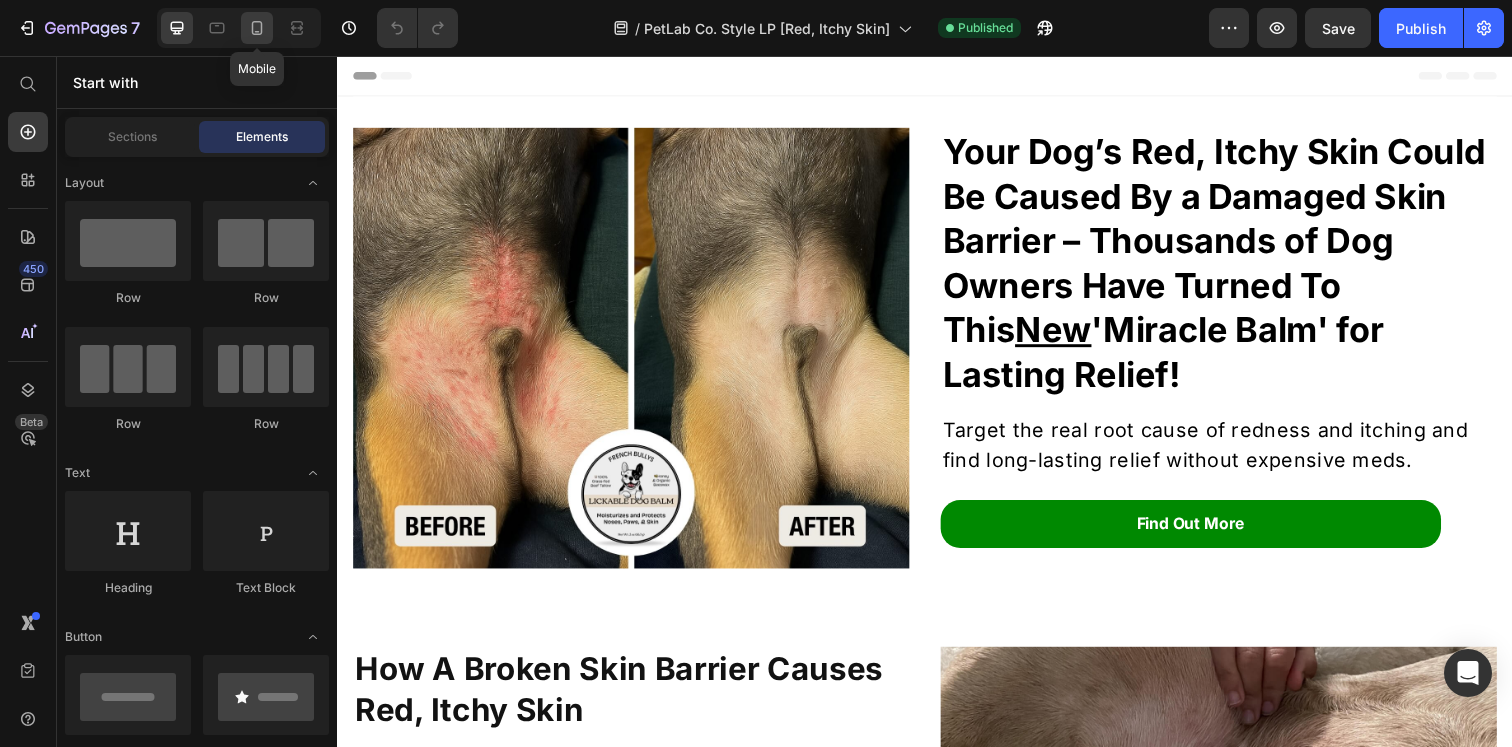 click 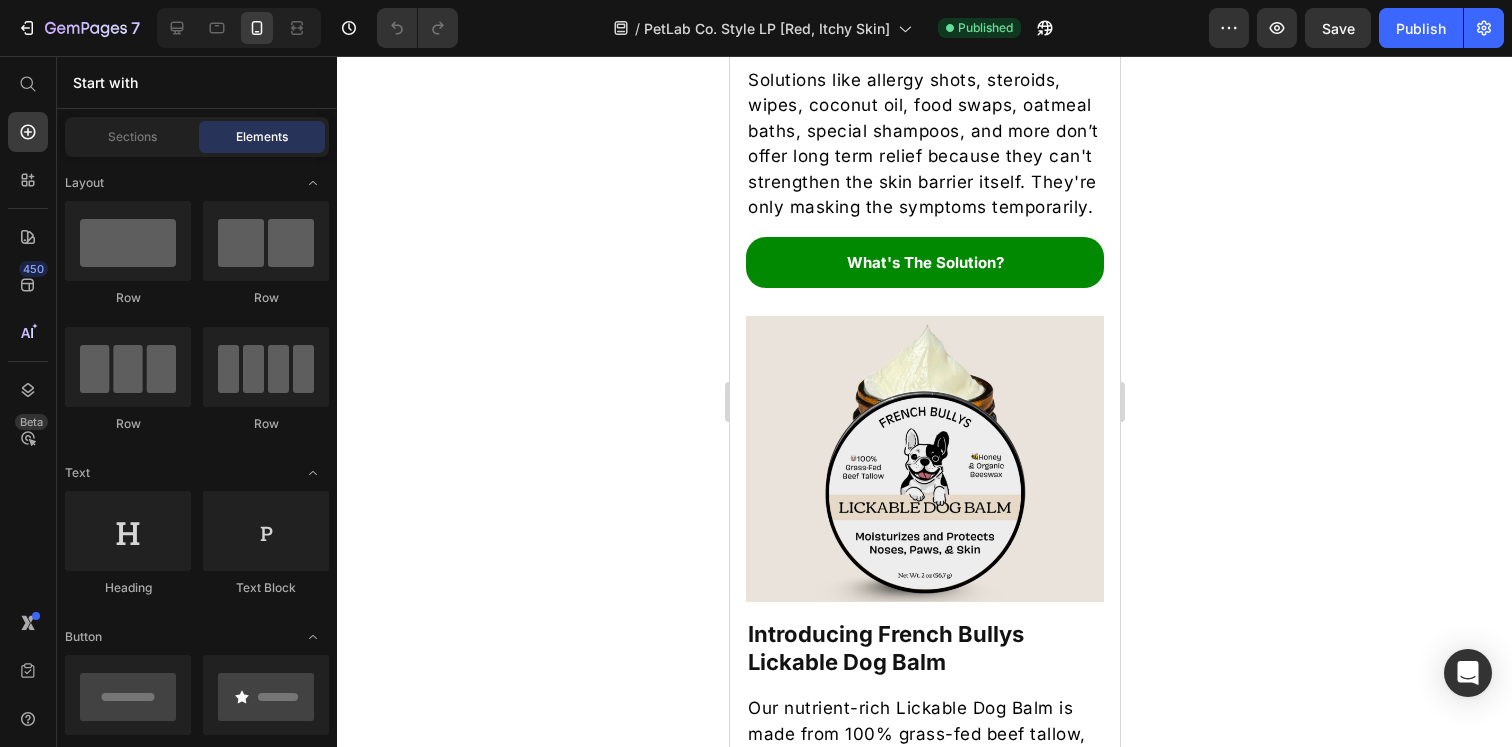 scroll, scrollTop: 2399, scrollLeft: 0, axis: vertical 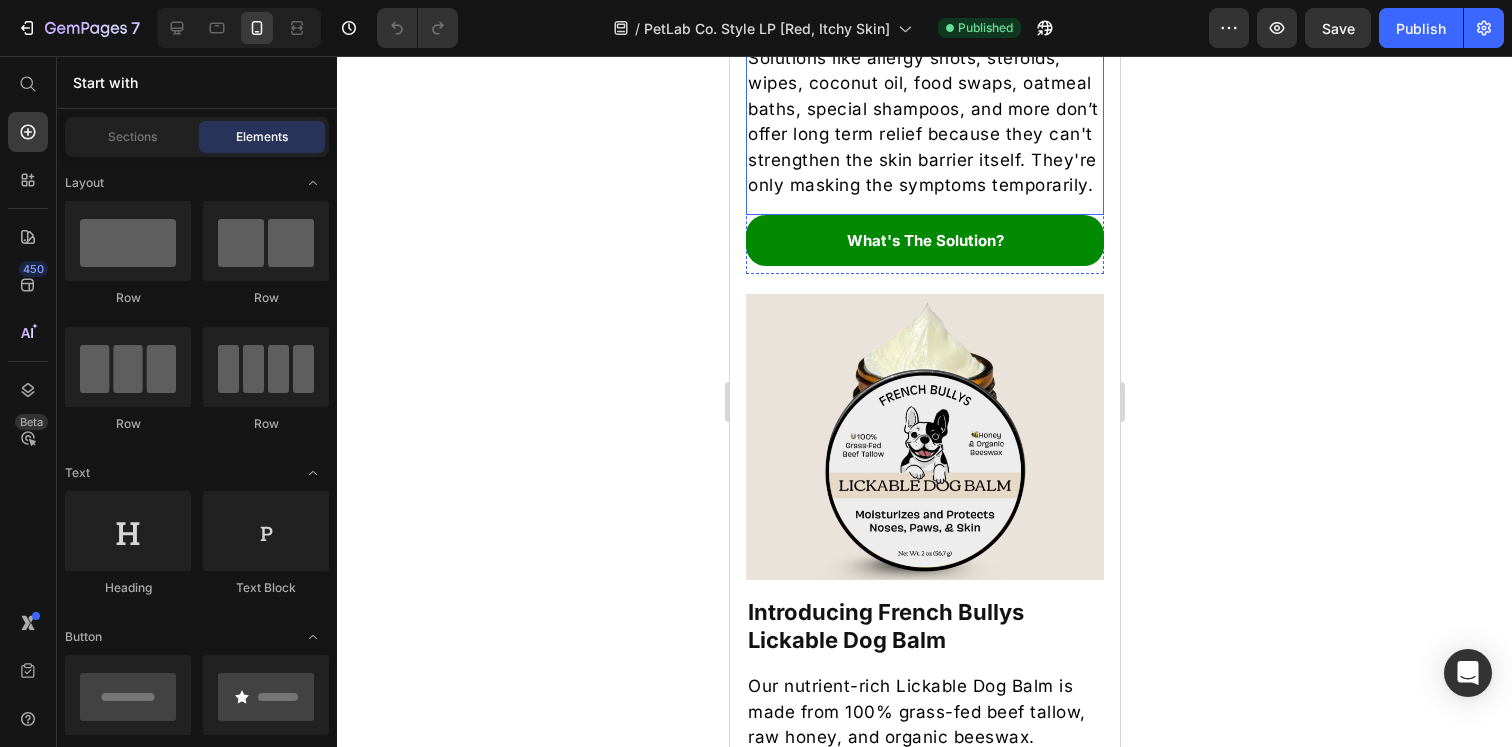click on "Solutions like allergy shots, steroids, wipes, coconut oil, food swaps, oatmeal baths, special shampoos, and more don’t offer long term relief because they can't strengthen the skin barrier itself. They're only masking the symptoms temporarily." at bounding box center (924, 122) 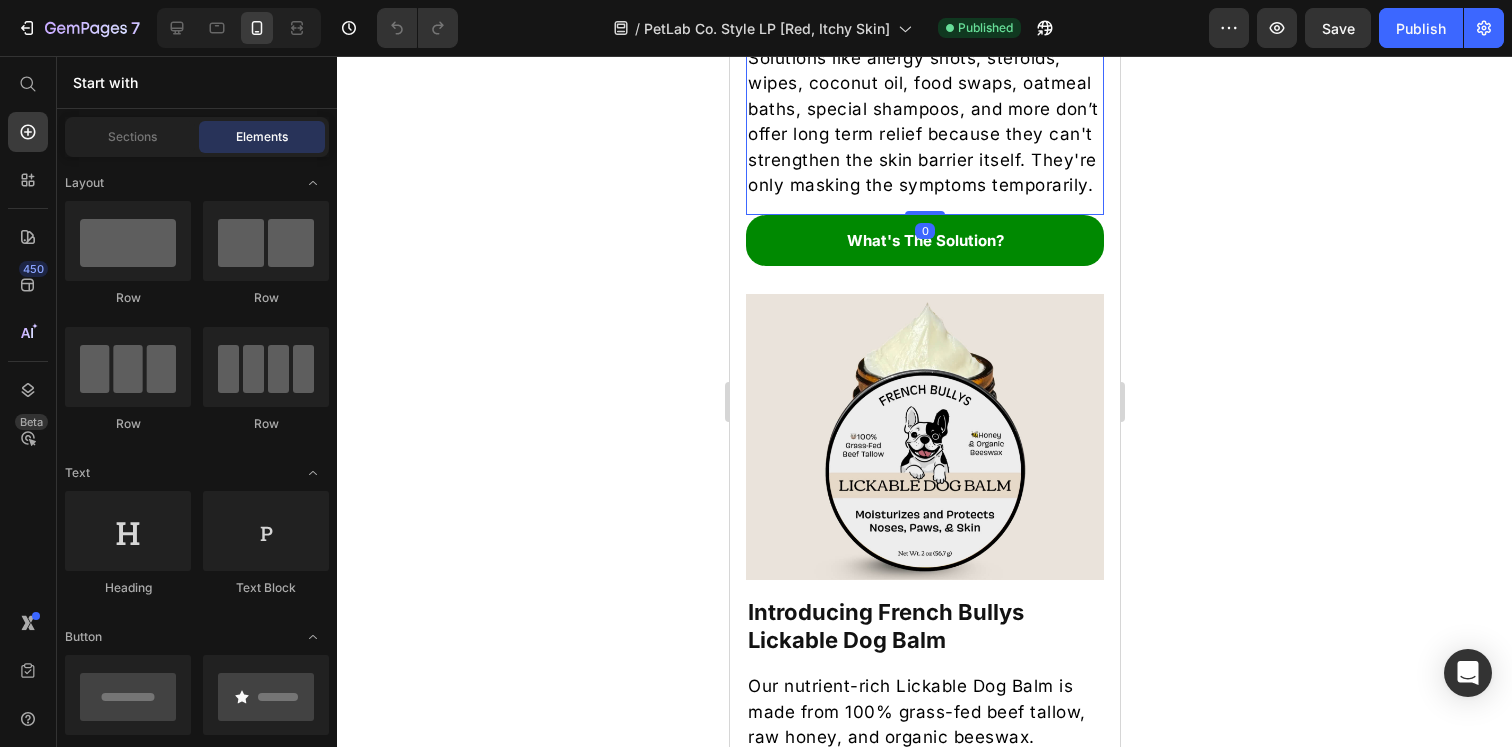 click on "Solutions like allergy shots, steroids, wipes, coconut oil, food swaps, oatmeal baths, special shampoos, and more don’t offer long term relief because they can't strengthen the skin barrier itself. They're only masking the symptoms temporarily." at bounding box center (924, 122) 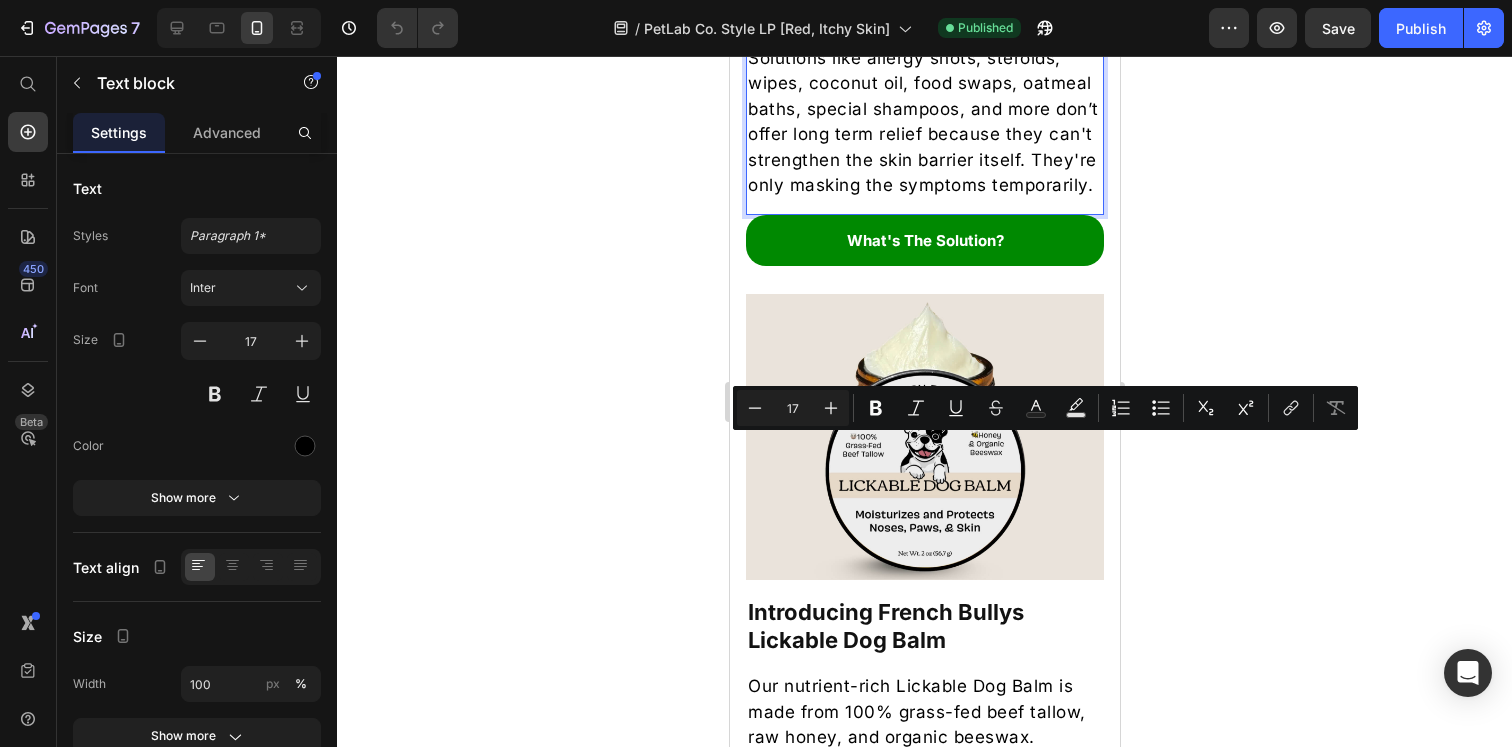 click on "Solutions like allergy shots, steroids, wipes, coconut oil, food swaps, oatmeal baths, special shampoos, and more don’t offer long term relief because they can't strengthen the skin barrier itself. They're only masking the symptoms temporarily." at bounding box center (924, 122) 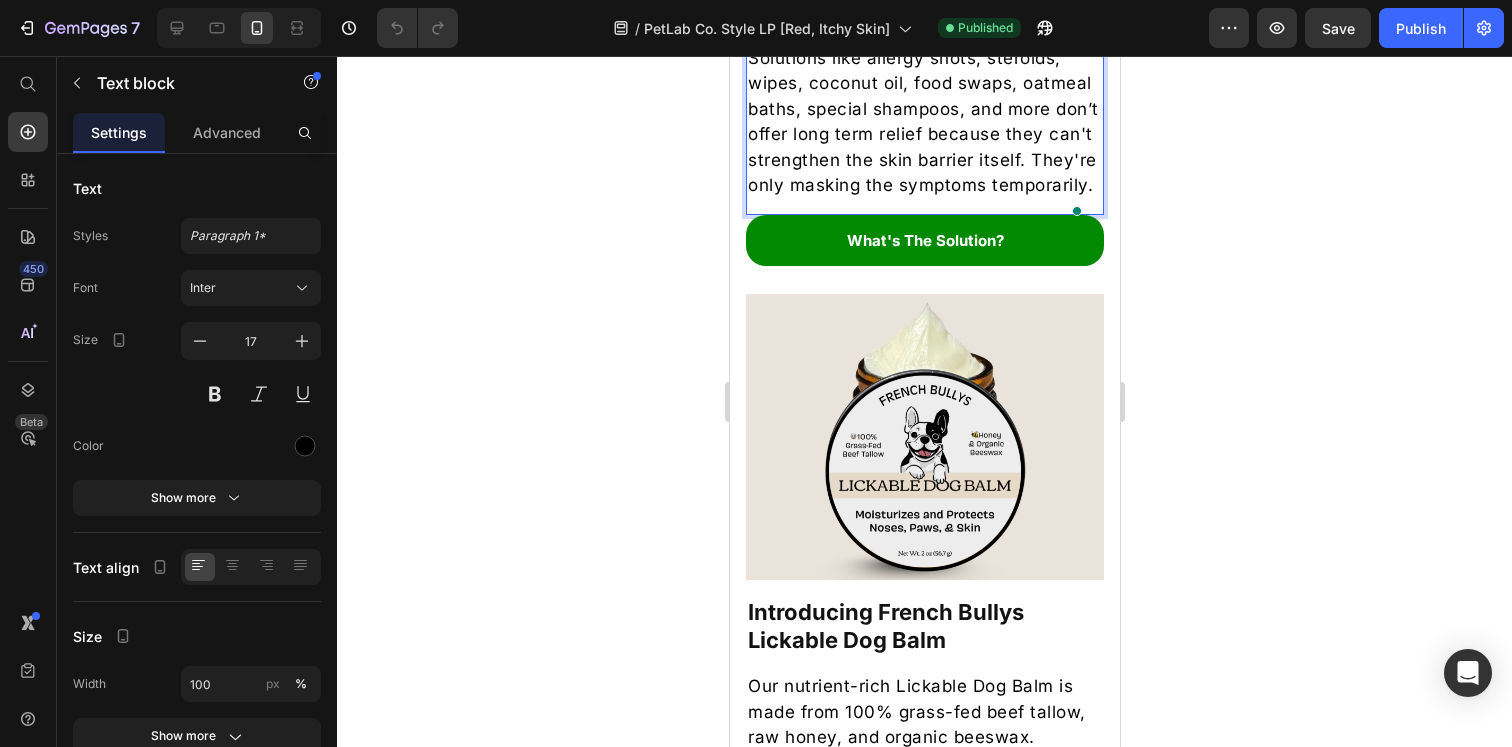 click on "Solutions like allergy shots, steroids, wipes, coconut oil, food swaps, oatmeal baths, special shampoos, and more don’t offer long term relief because they can't strengthen the skin barrier itself. They're only masking the symptoms temporarily." at bounding box center [924, 122] 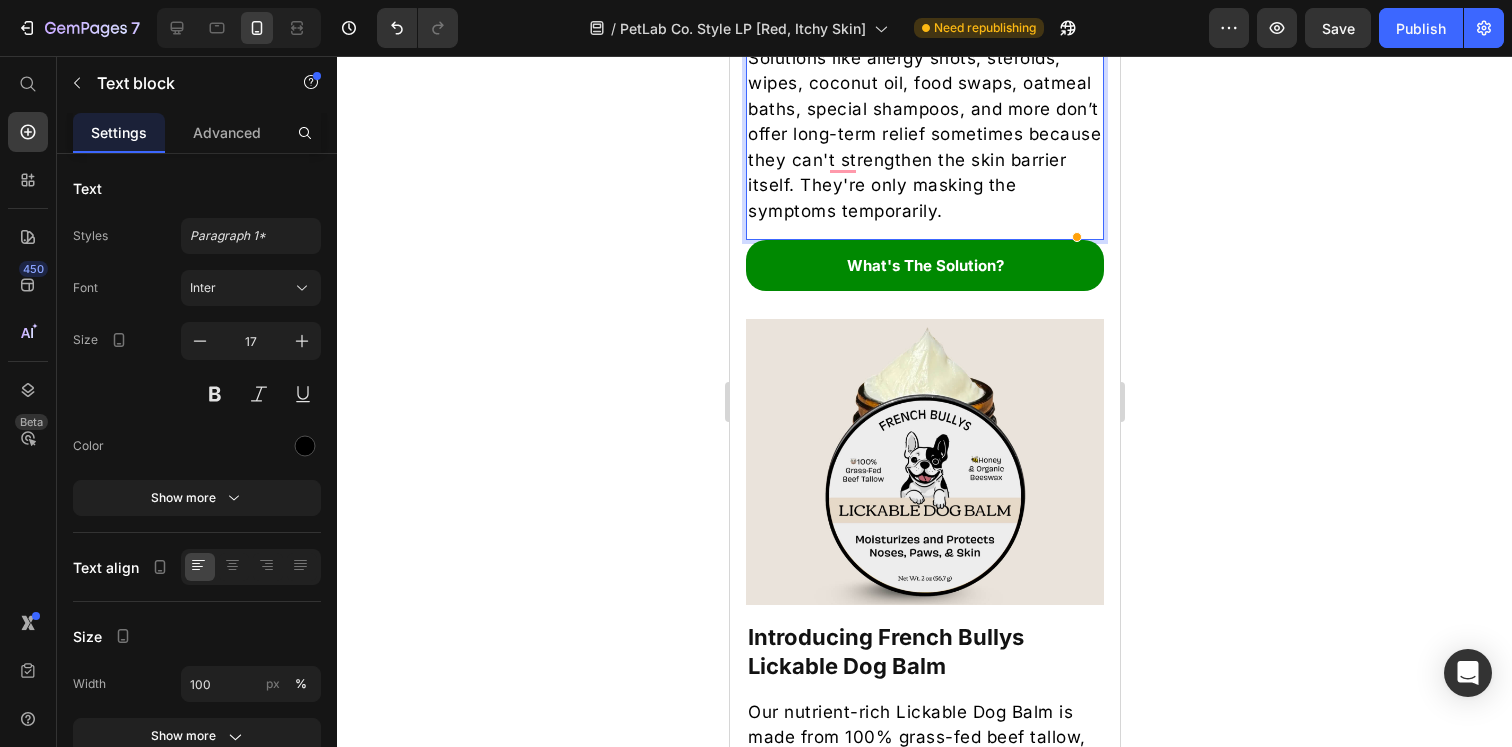 click on "Solutions like allergy shots, steroids, wipes, coconut oil, food swaps, oatmeal baths, special shampoos, and more don’t offer long-term relief sometimes because they can't strengthen the skin barrier itself. They're only masking the symptoms temporarily." at bounding box center [924, 135] 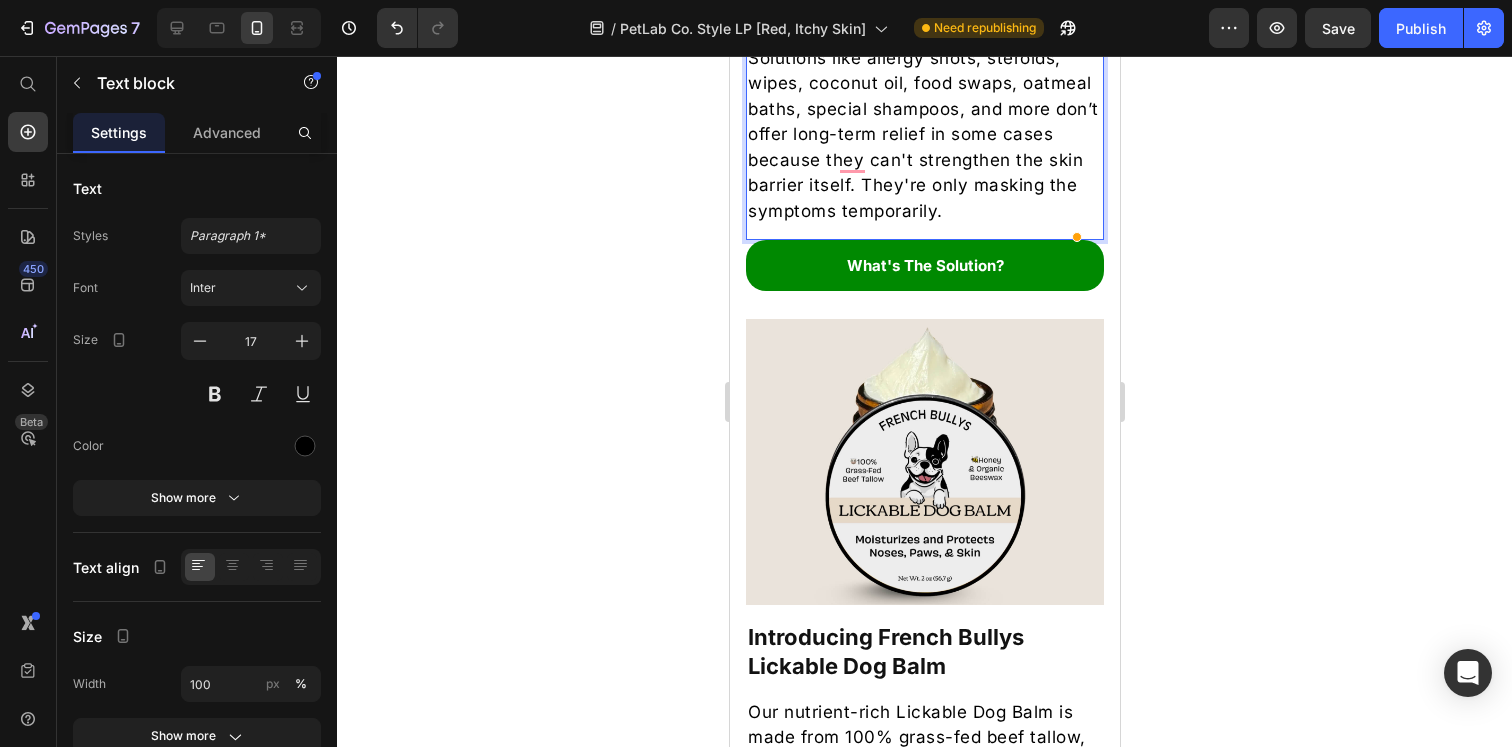 click on "Solutions like allergy shots, steroids, wipes, coconut oil, food swaps, oatmeal baths, special shampoos, and more don’t offer long-term relief in some cases because they can't strengthen the skin barrier itself. They're only masking the symptoms temporarily." at bounding box center [924, 135] 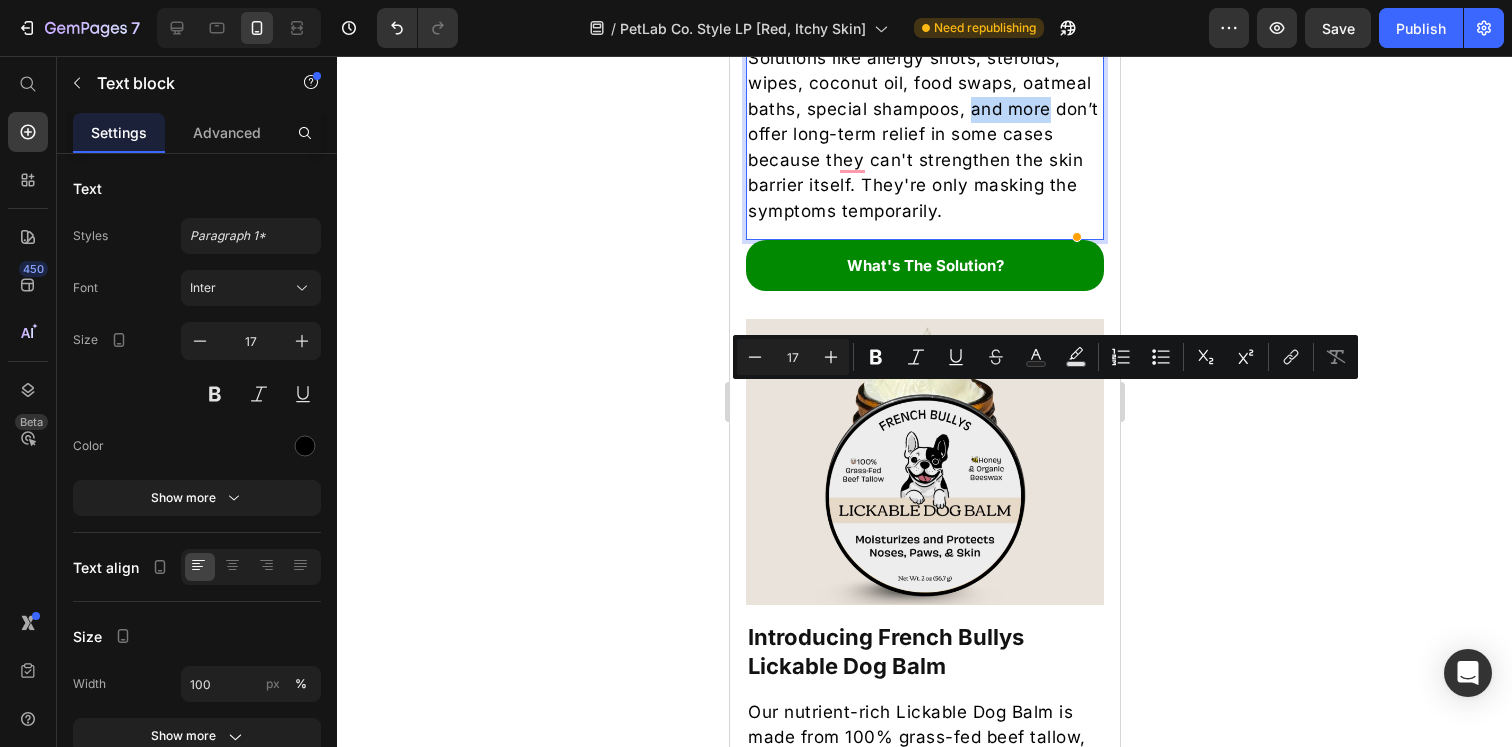 drag, startPoint x: 1044, startPoint y: 397, endPoint x: 786, endPoint y: 420, distance: 259.02316 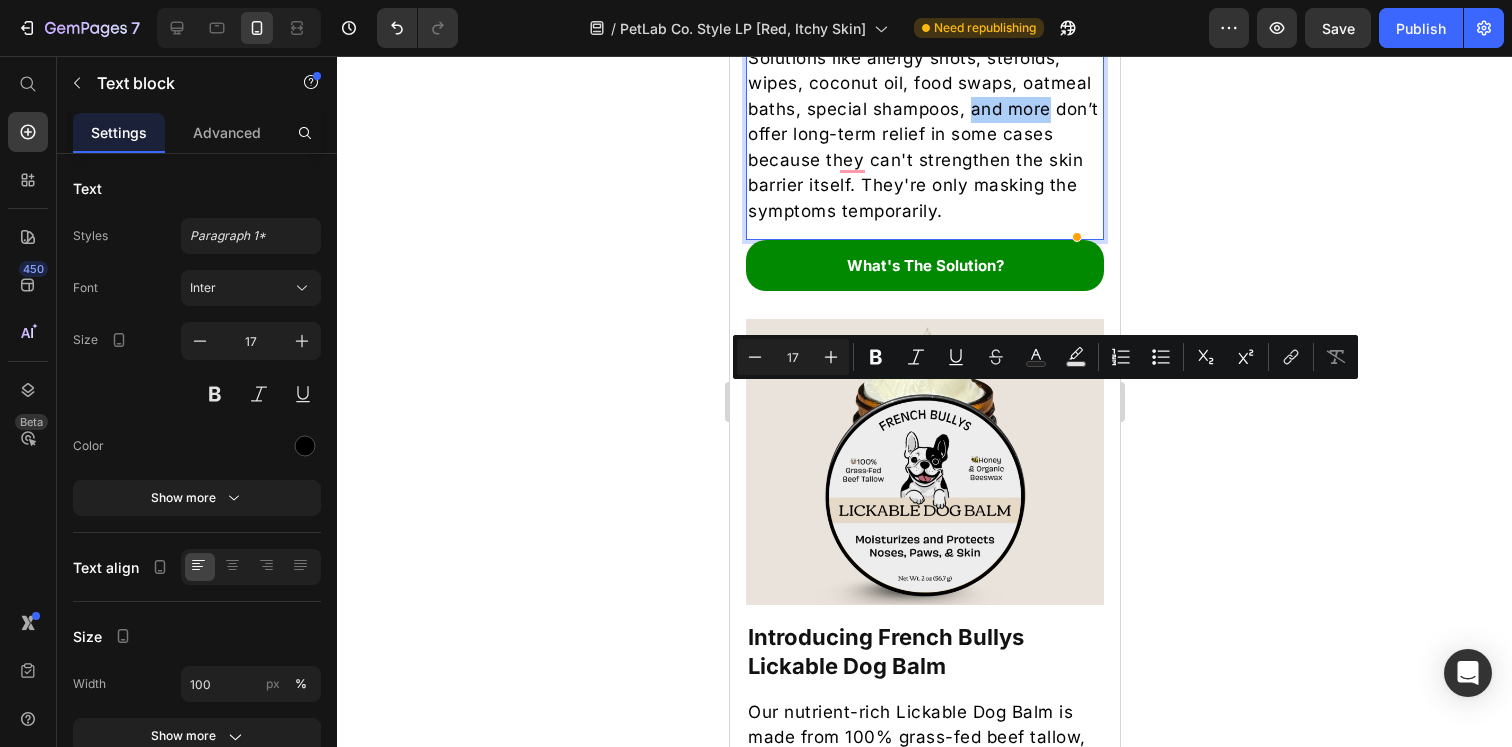 click 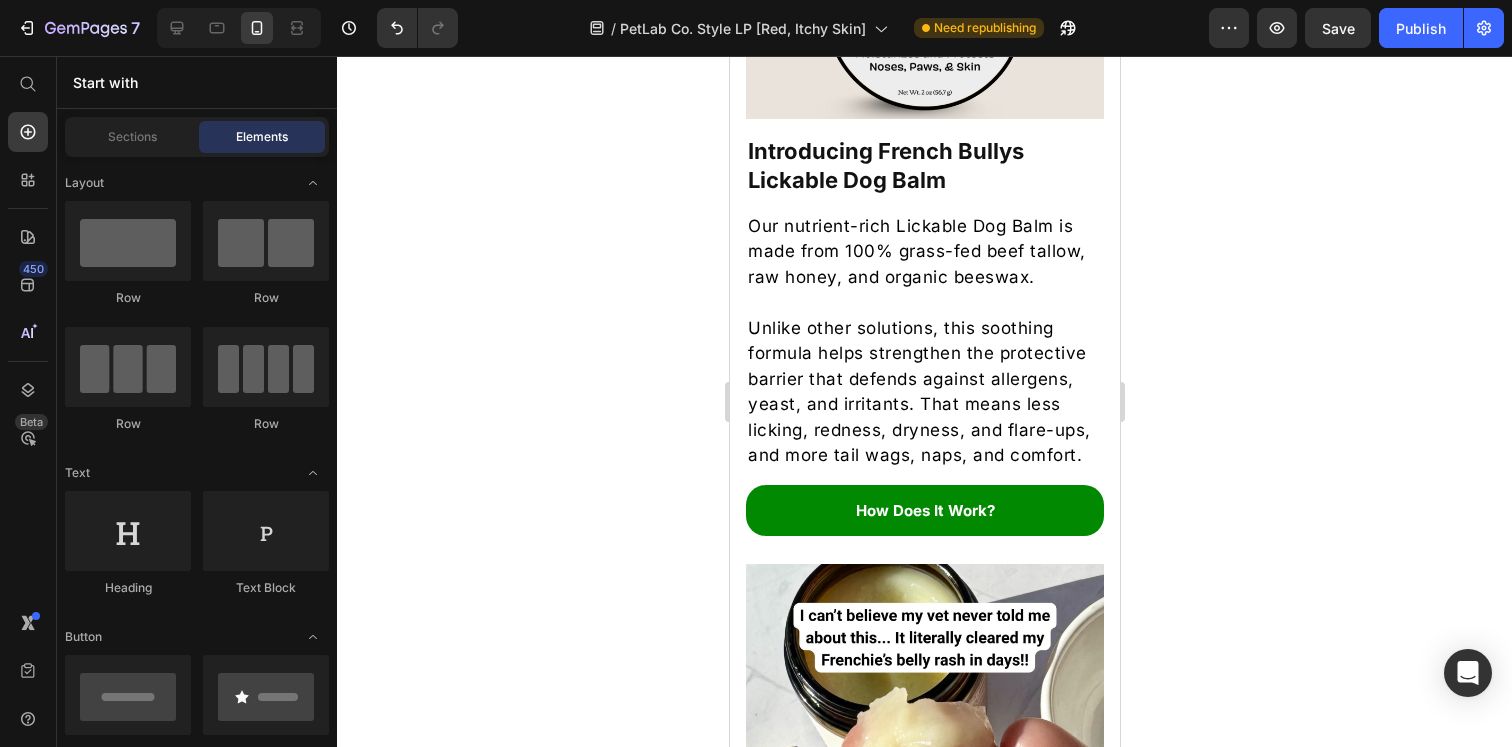 scroll, scrollTop: 3190, scrollLeft: 0, axis: vertical 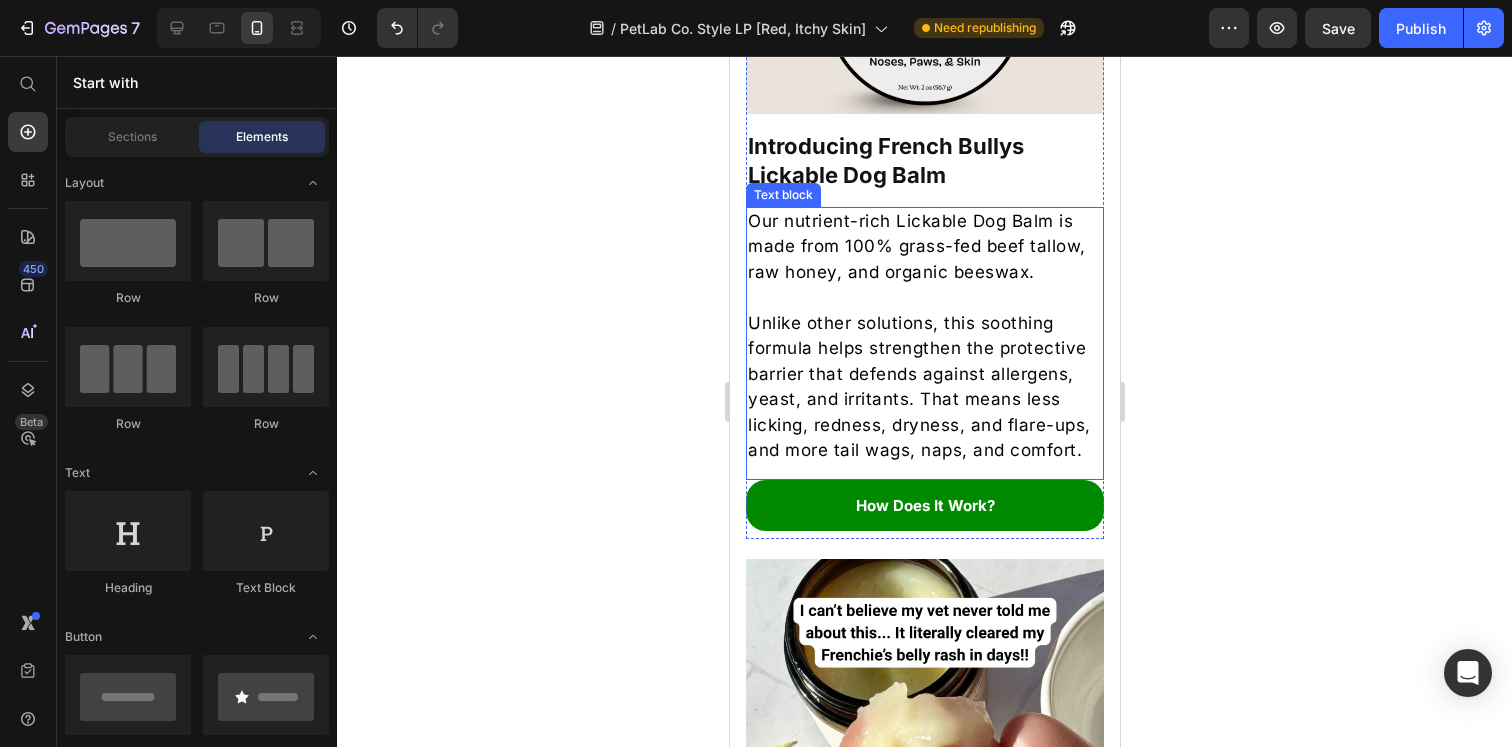 click on "Unlike other solutions, this soothing formula helps strengthen the protective barrier that defends against allergens, yeast, and irritants. That means less licking, redness, dryness, and flare-ups, and more tail wags, naps, and comfort." at bounding box center [924, 374] 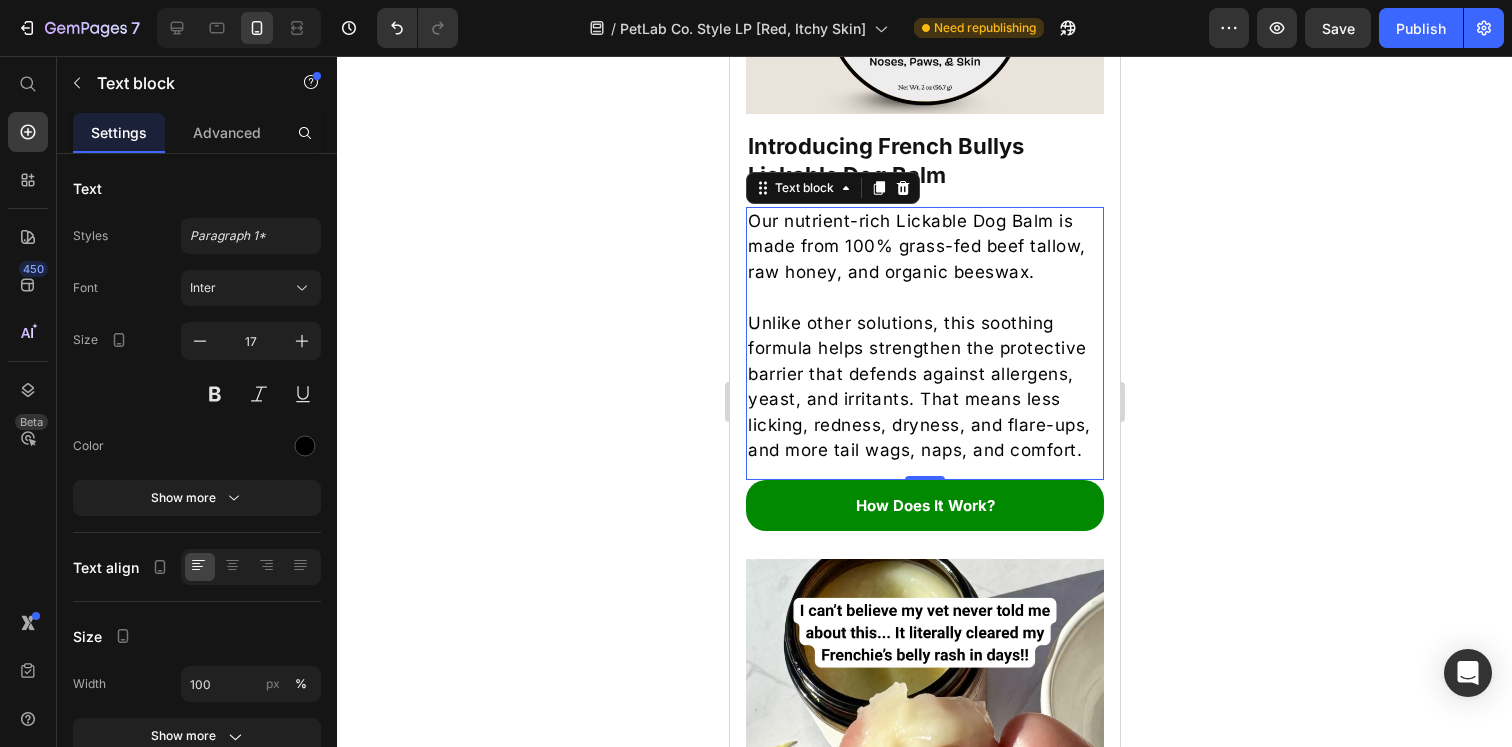 click on "Unlike other solutions, this soothing formula helps strengthen the protective barrier that defends against allergens, yeast, and irritants. That means less licking, redness, dryness, and flare-ups, and more tail wags, naps, and comfort." at bounding box center (924, 374) 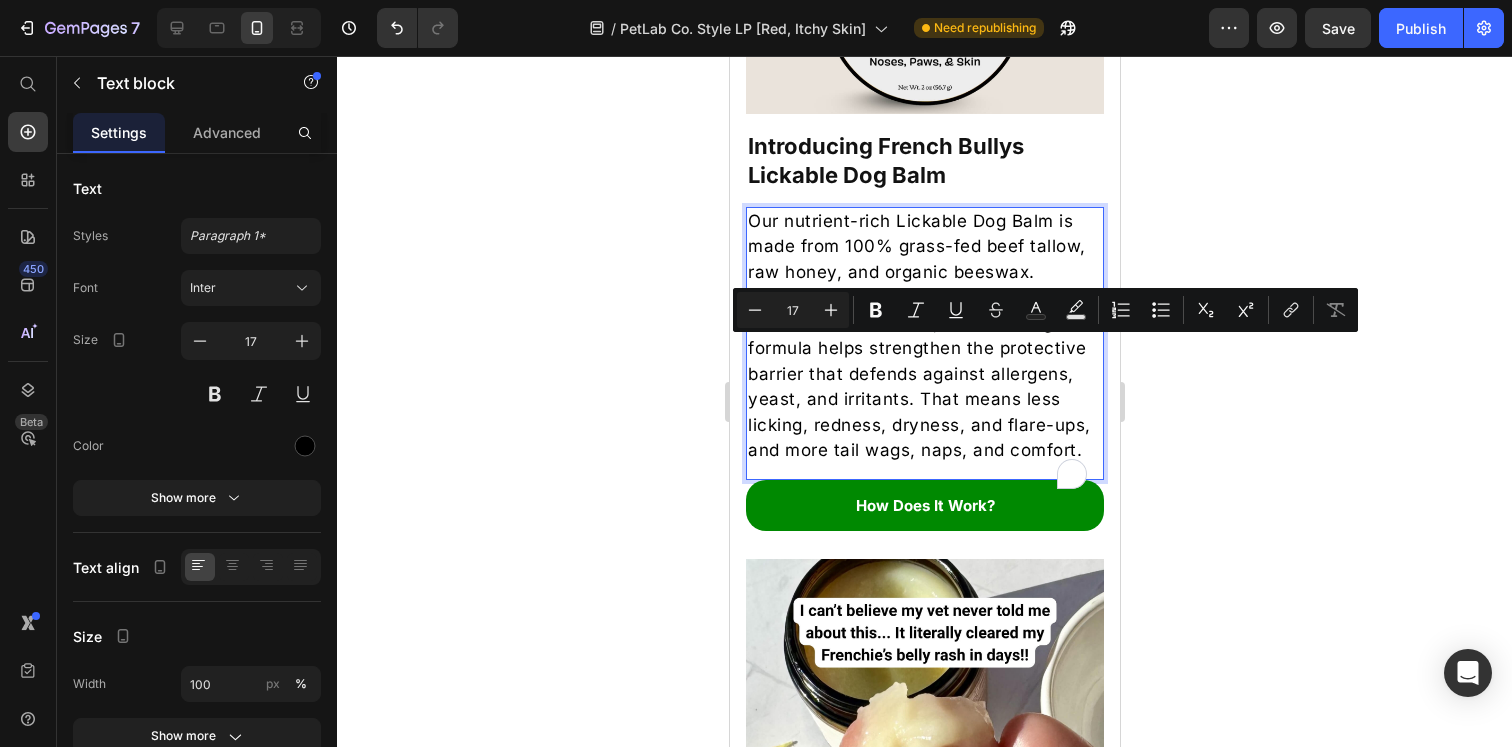 click on "Unlike other solutions, this soothing formula helps strengthen the protective barrier that defends against allergens, yeast, and irritants. That means less licking, redness, dryness, and flare-ups, and more tail wags, naps, and comfort." at bounding box center [924, 374] 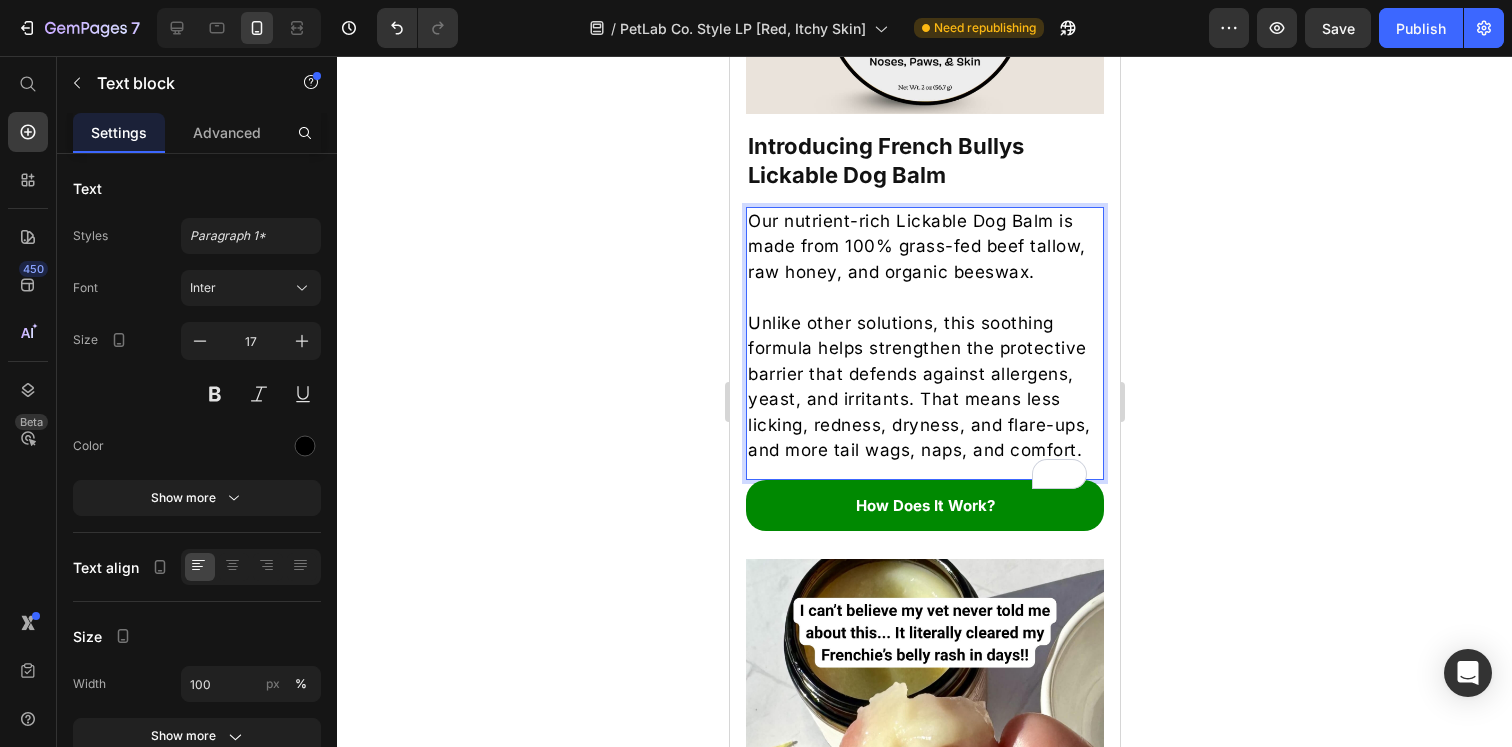 click on "Unlike other solutions, this soothing formula helps strengthen the protective barrier that defends against allergens, yeast, and irritants. That means less licking, redness, dryness, and flare-ups, and more tail wags, naps, and comfort." at bounding box center (924, 374) 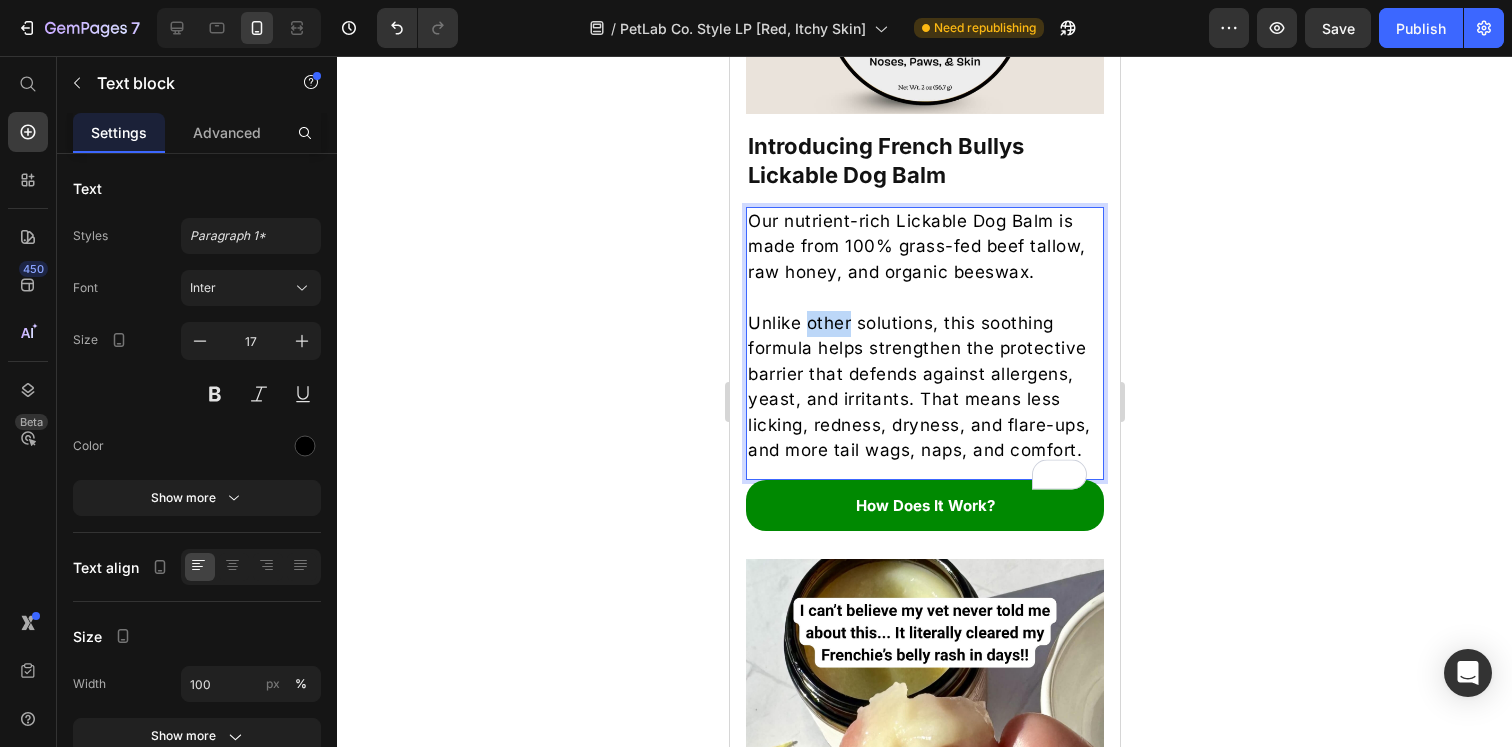 click on "Unlike other solutions, this soothing formula helps strengthen the protective barrier that defends against allergens, yeast, and irritants. That means less licking, redness, dryness, and flare-ups, and more tail wags, naps, and comfort." at bounding box center [924, 374] 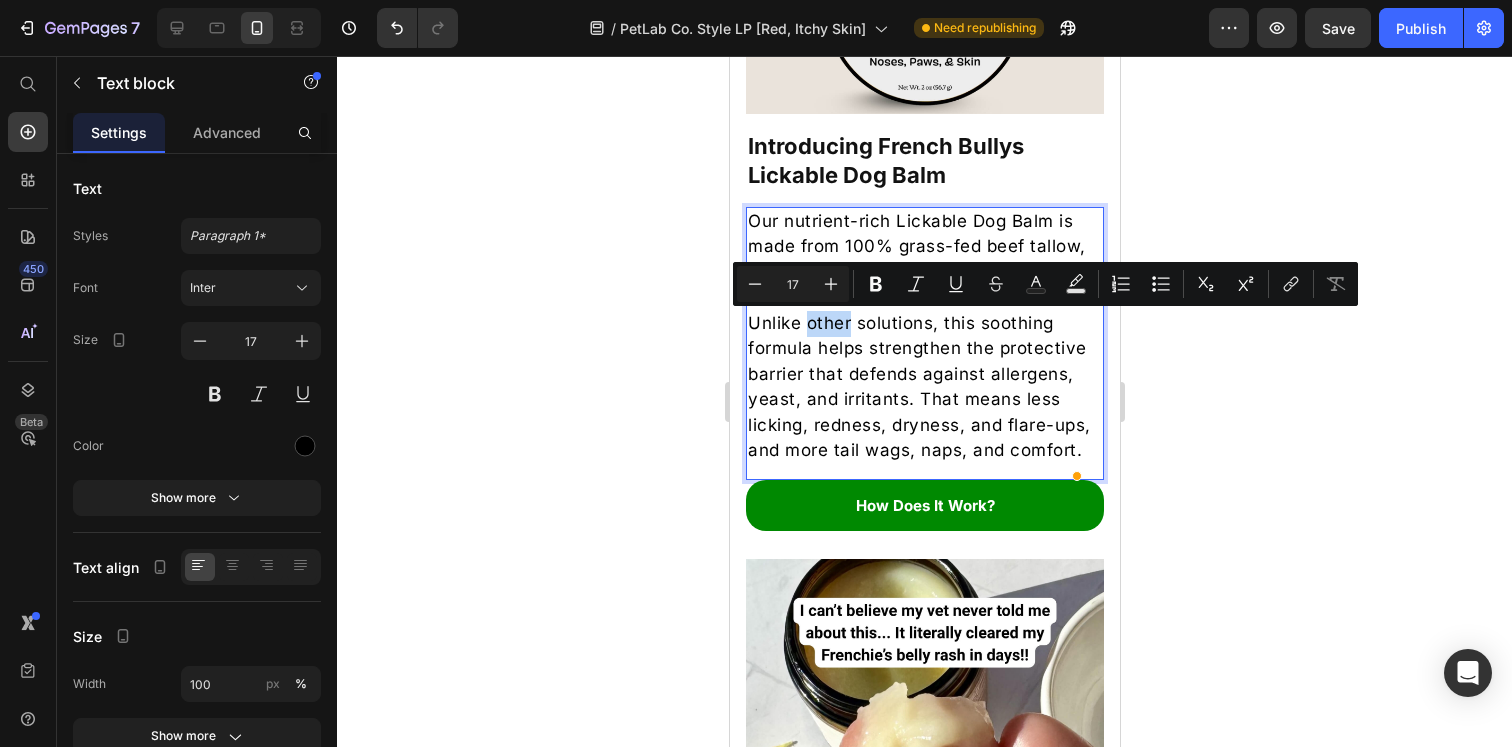 click on "Unlike other solutions, this soothing formula helps strengthen the protective barrier that defends against allergens, yeast, and irritants. That means less licking, redness, dryness, and flare-ups, and more tail wags, naps, and comfort." at bounding box center (924, 374) 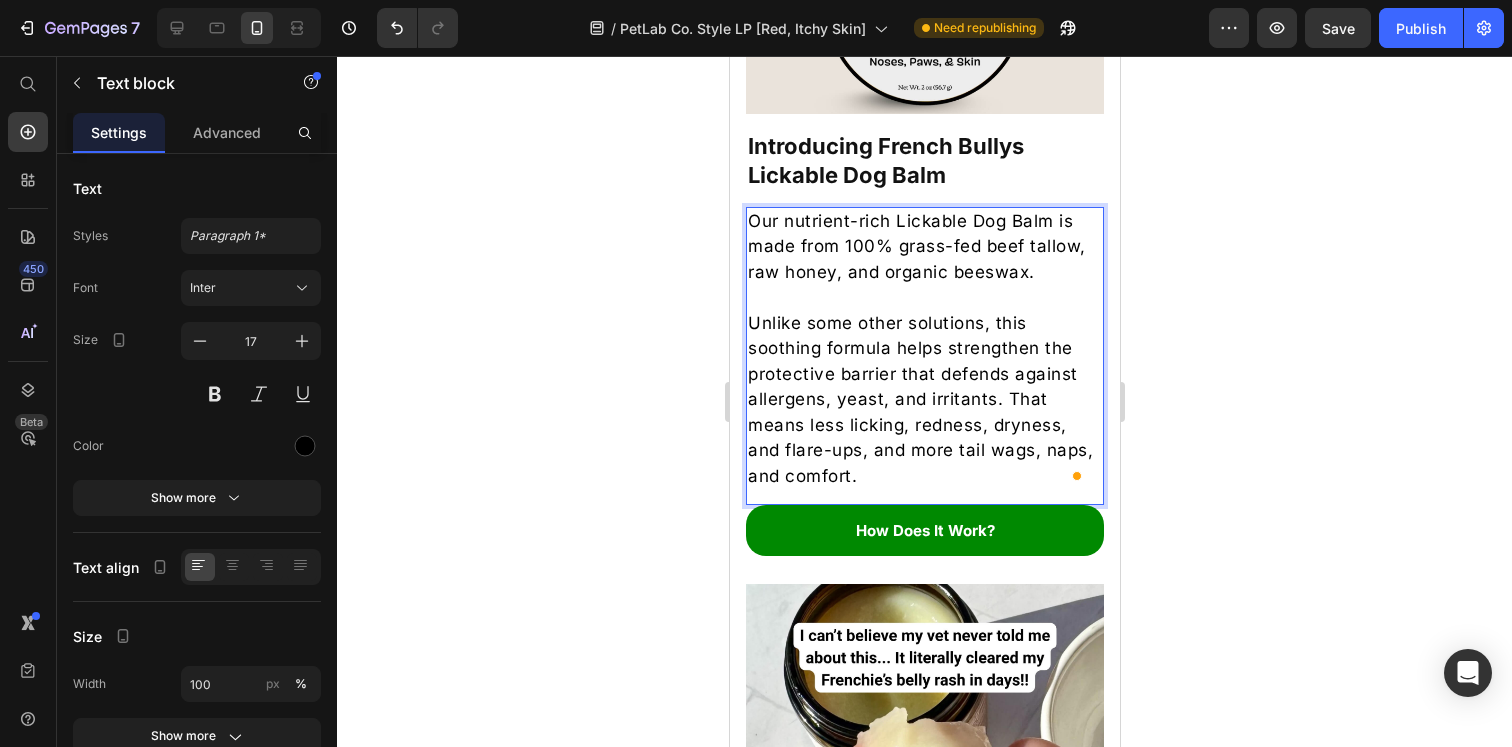 click 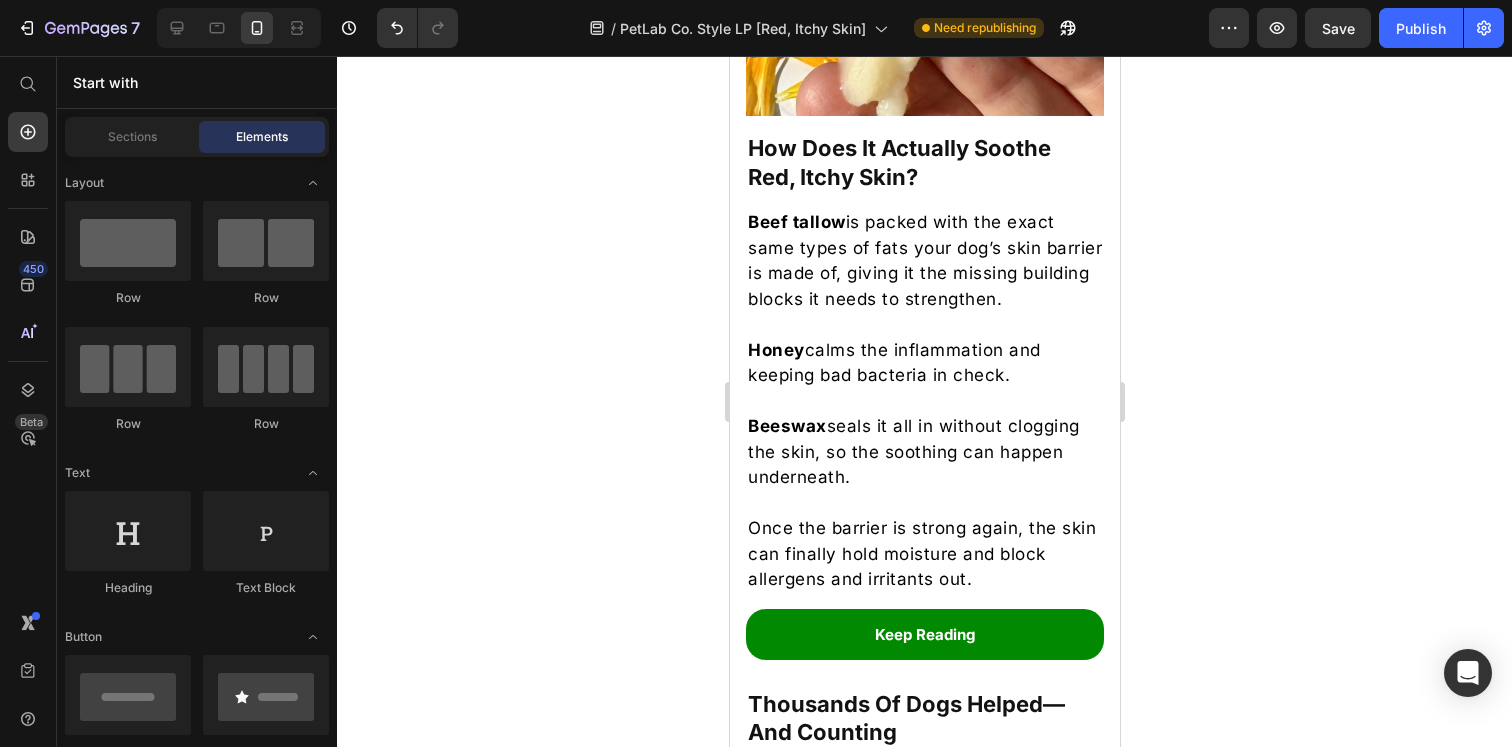 scroll, scrollTop: 3968, scrollLeft: 0, axis: vertical 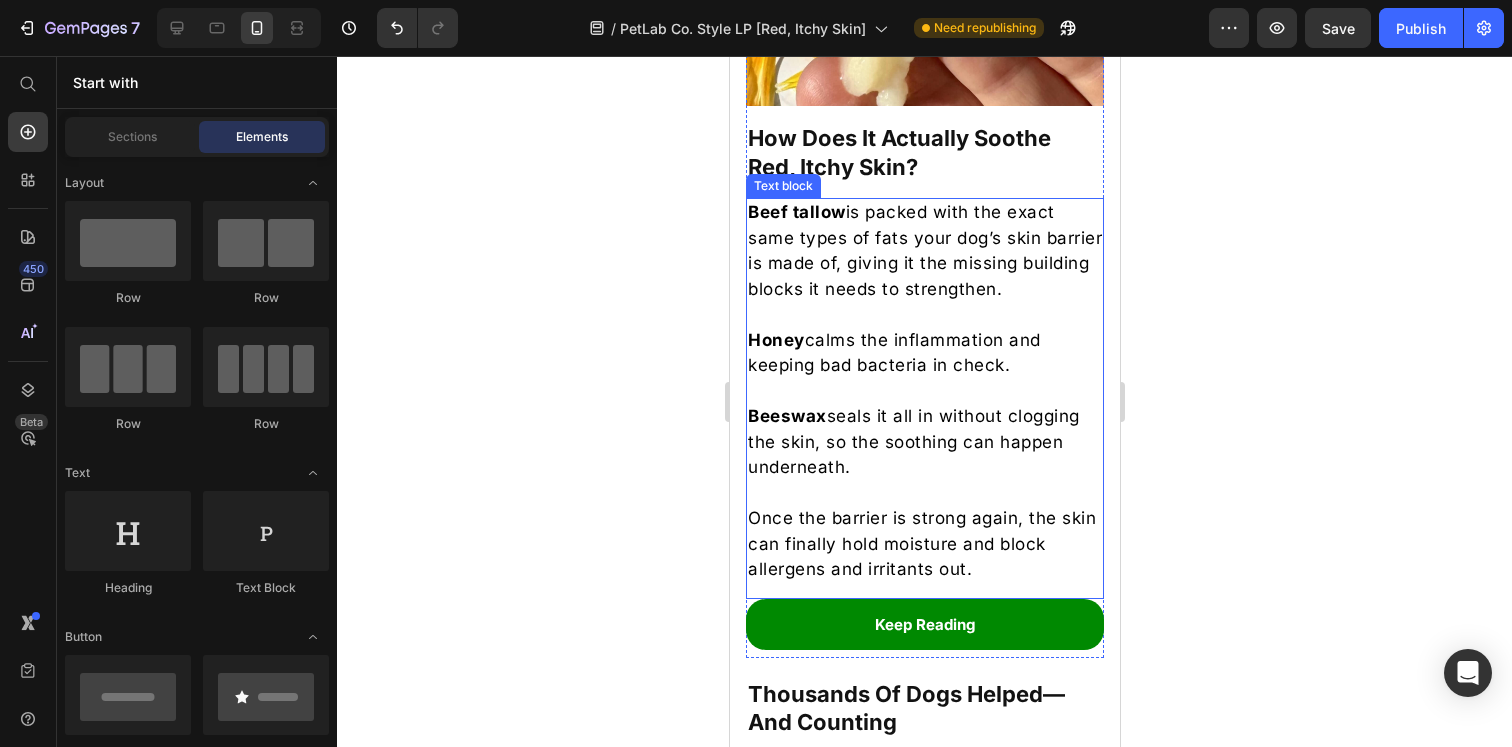 click at bounding box center (924, 392) 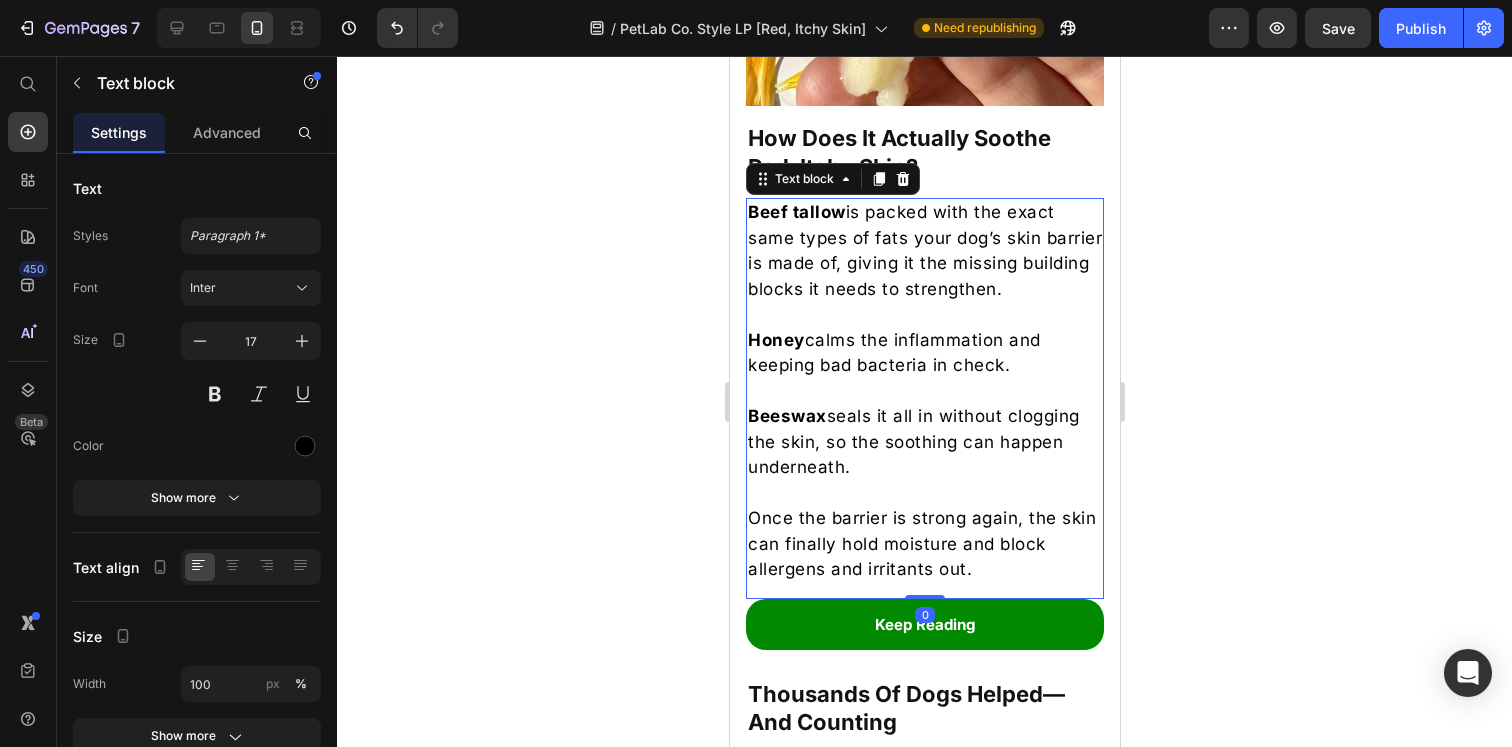 click at bounding box center [924, 392] 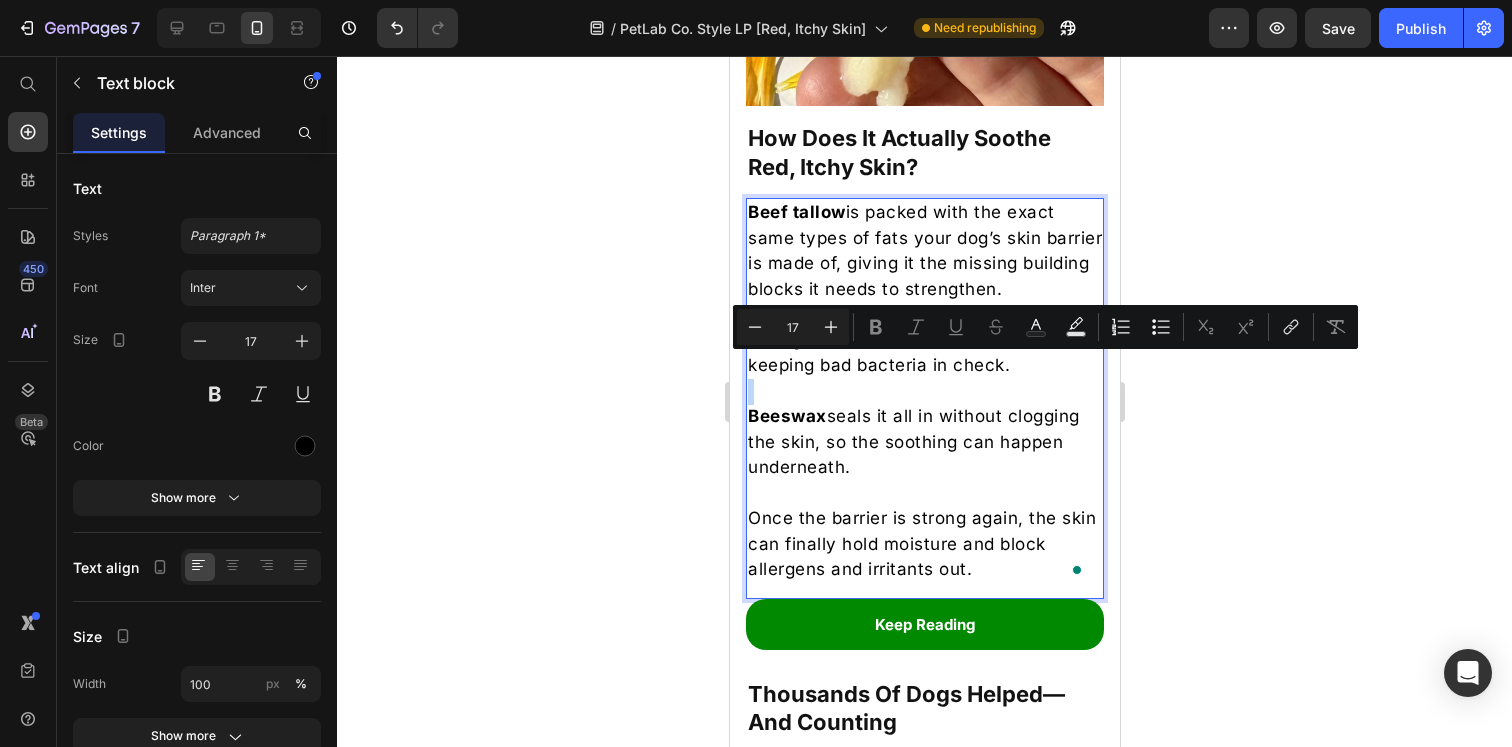 click on "Minus 17 Plus Bold Italic Underline       Strikethrough
Text Color
Text Background Color Numbered List Bulleted List Subscript Superscript       link Remove Format" at bounding box center [1045, 327] 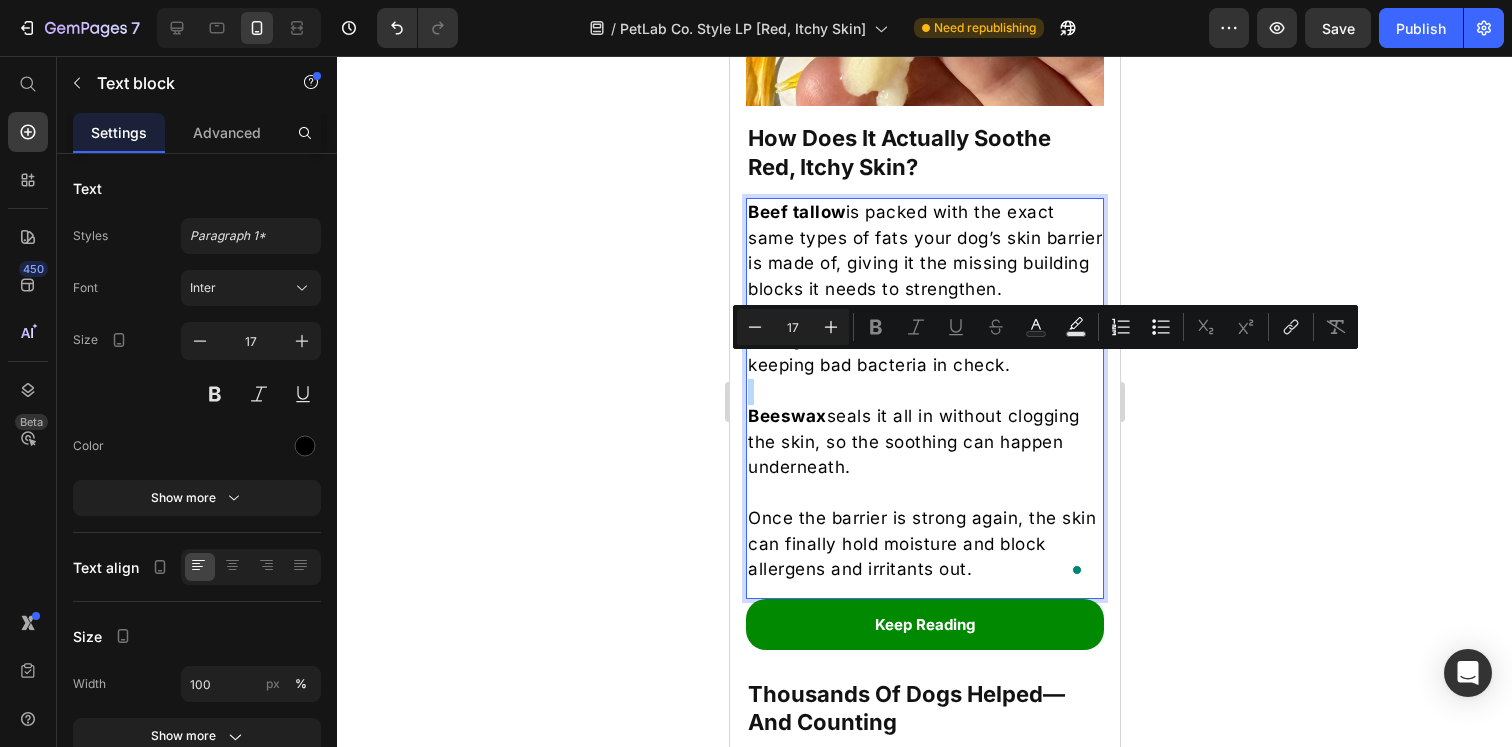 click at bounding box center (924, 392) 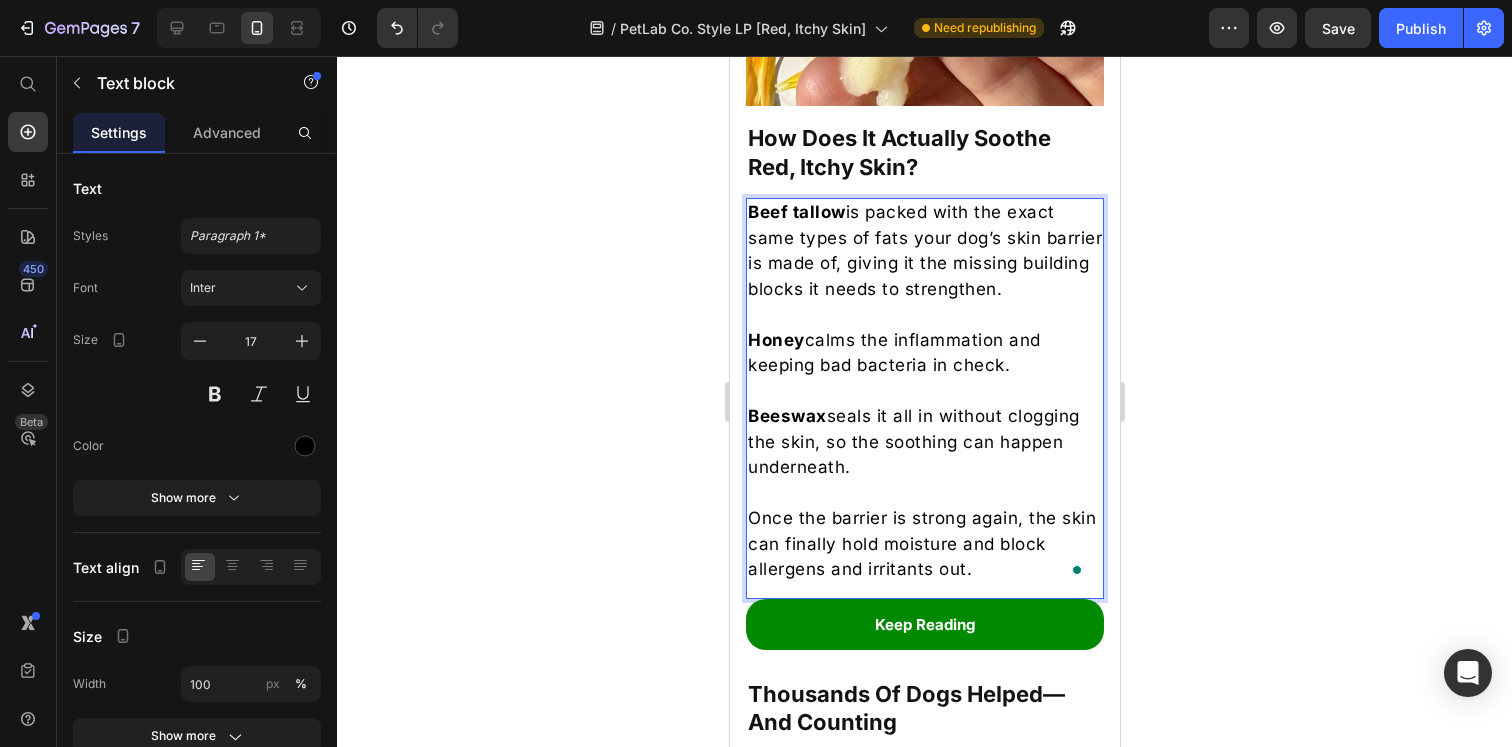 click on "Honey calms the inflammation and keeping bad bacteria in check." at bounding box center (924, 353) 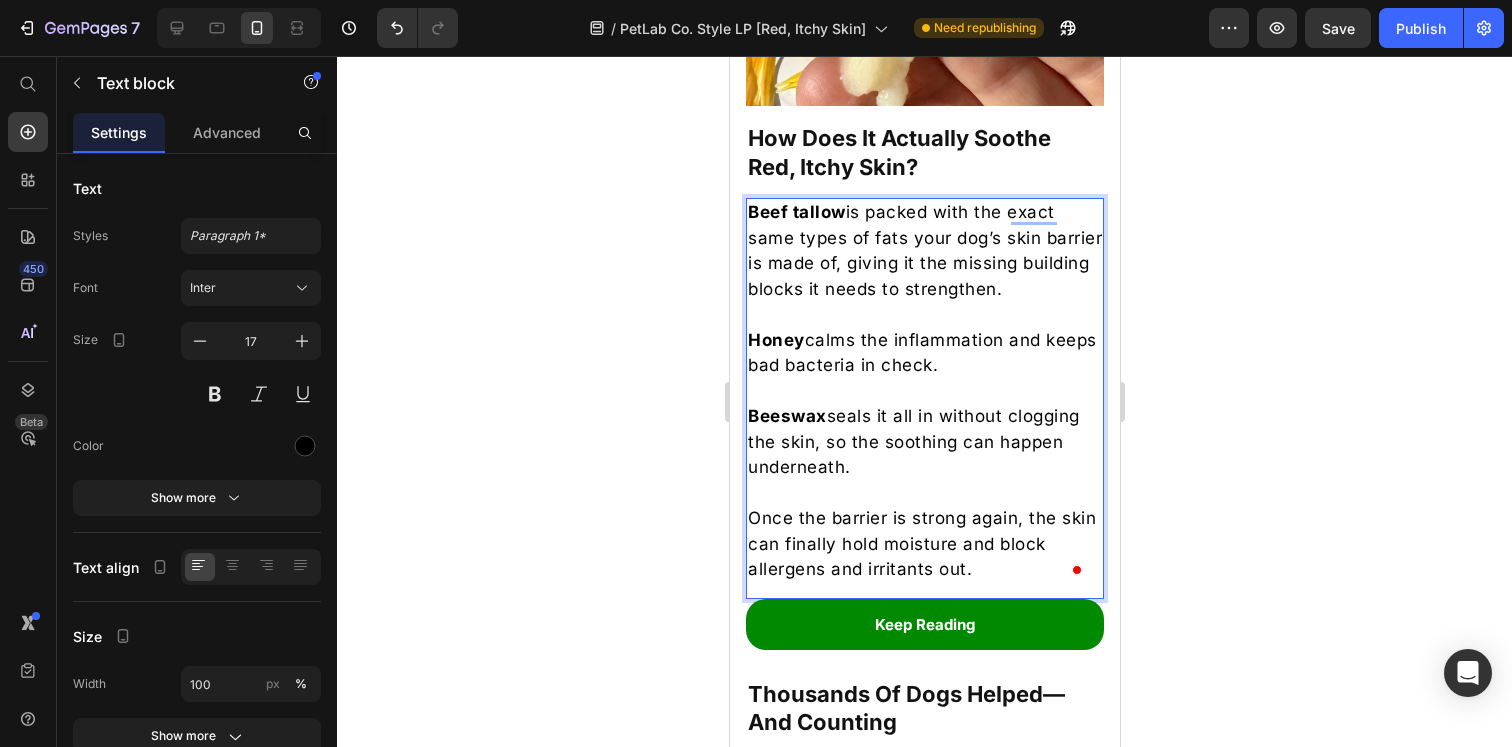 click 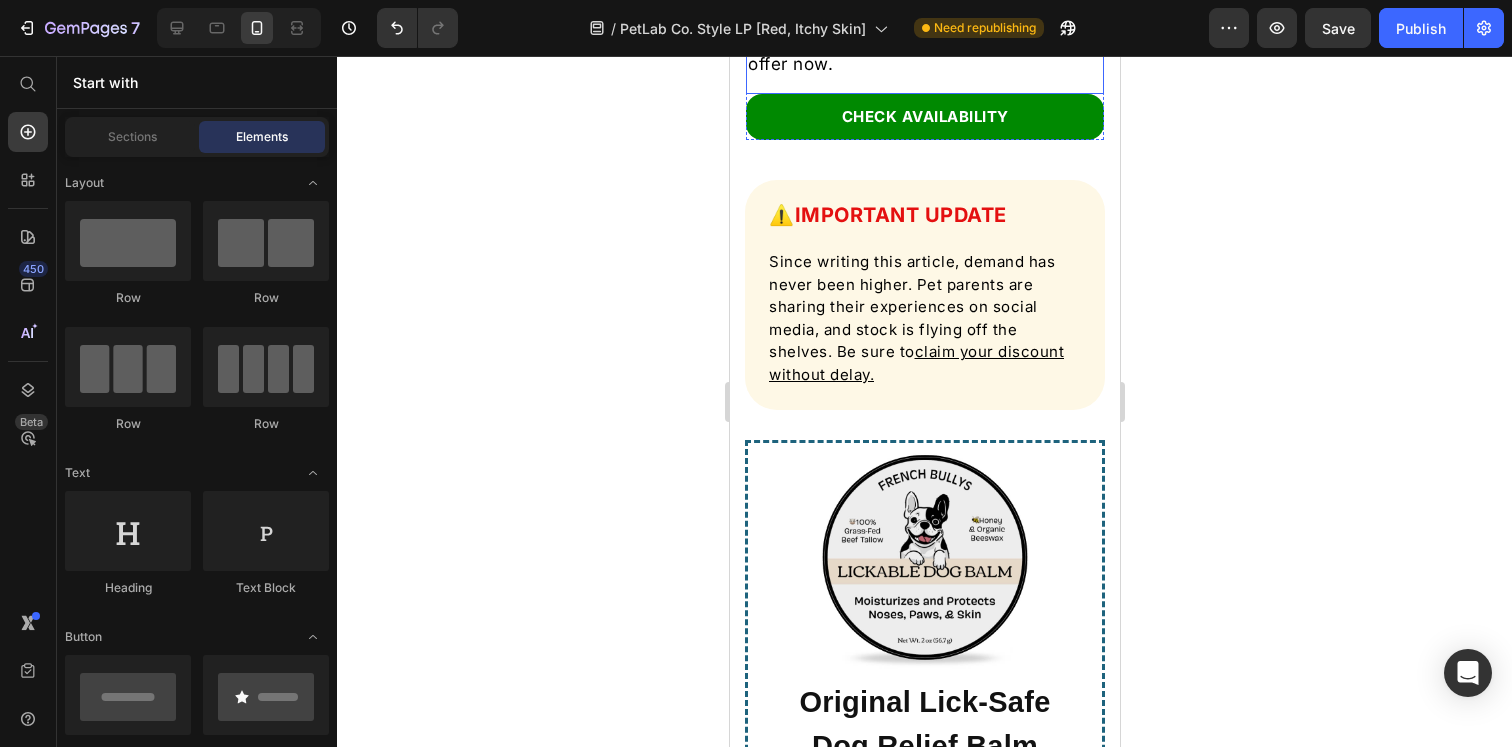 scroll, scrollTop: 5426, scrollLeft: 0, axis: vertical 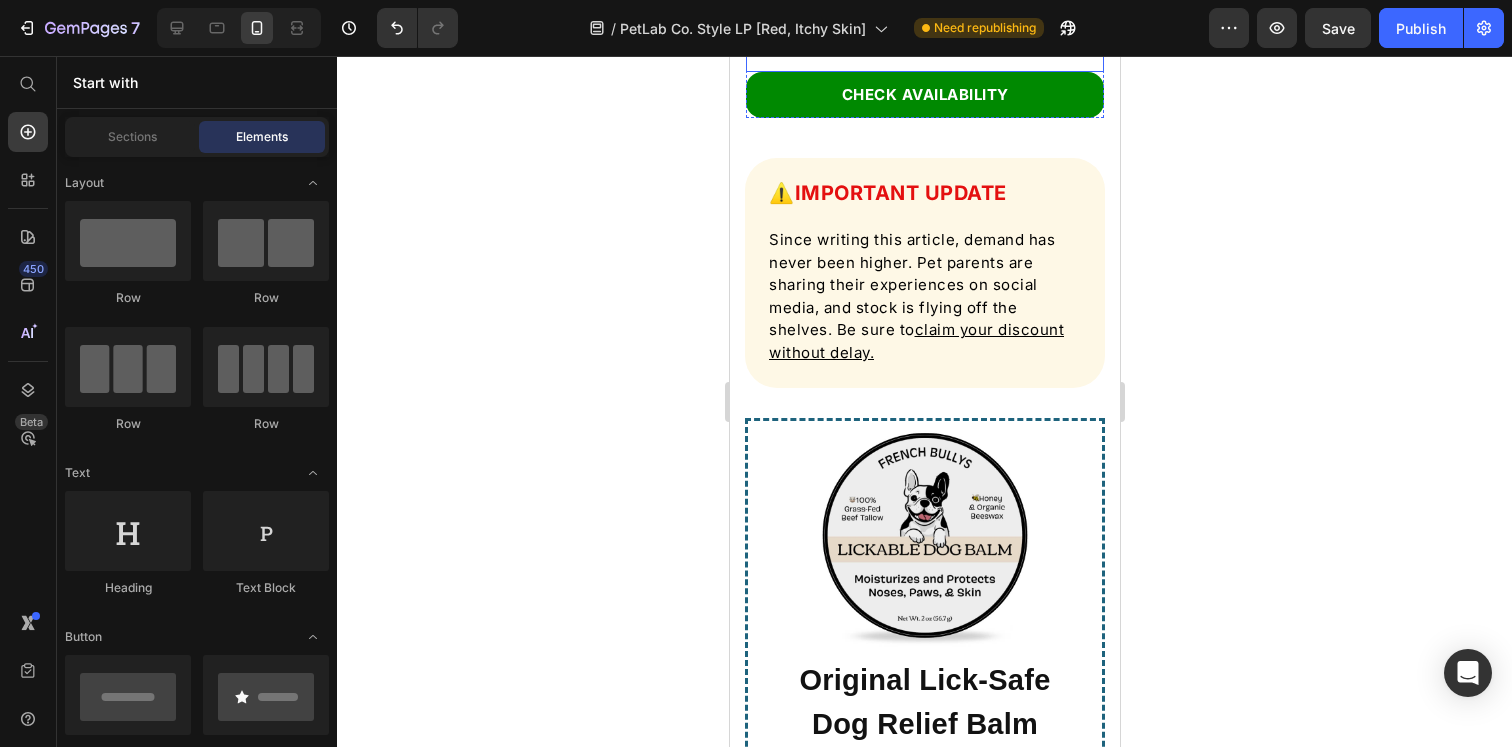 click on "And most of the time they don’t even fix the root problem." at bounding box center [924, -353] 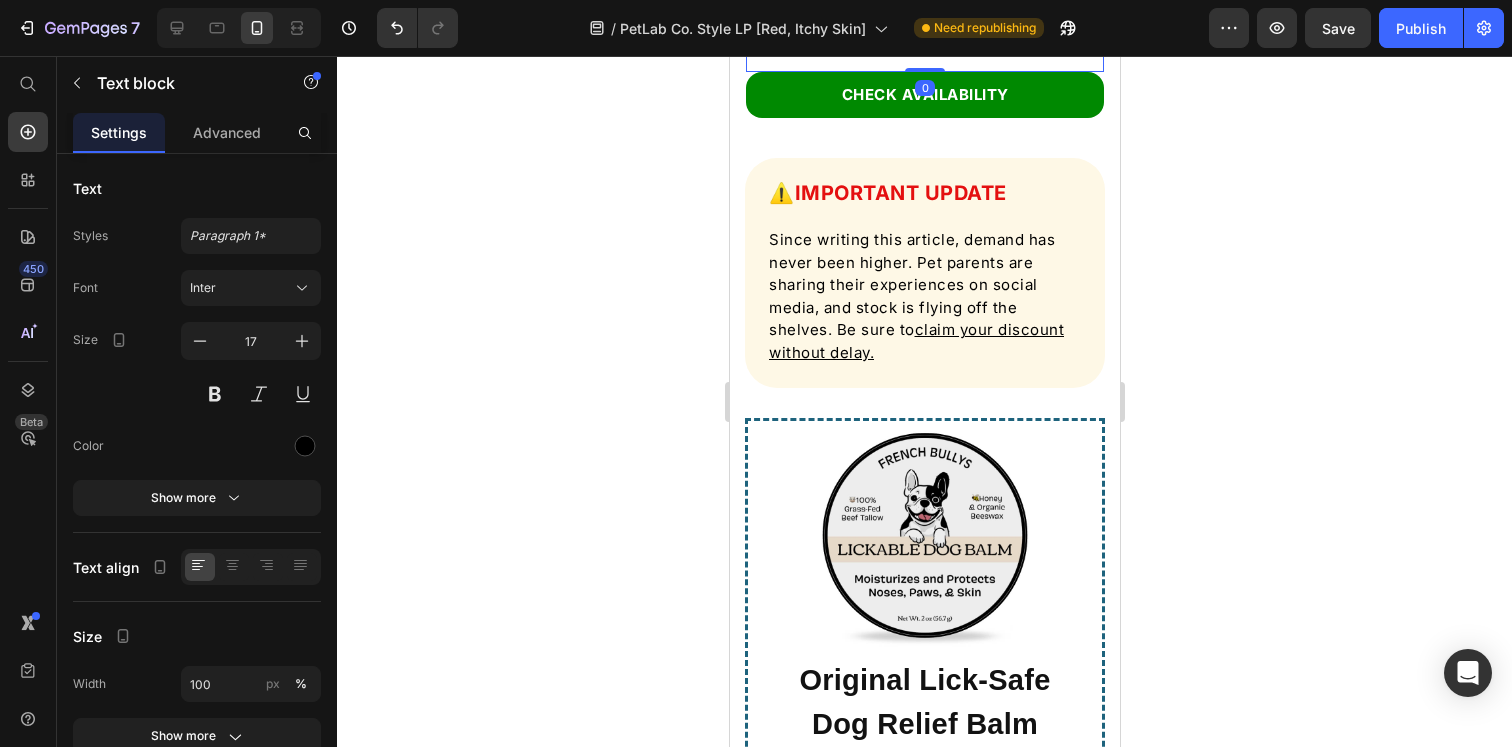 click on "And most of the time they don’t even fix the root problem." at bounding box center (924, -353) 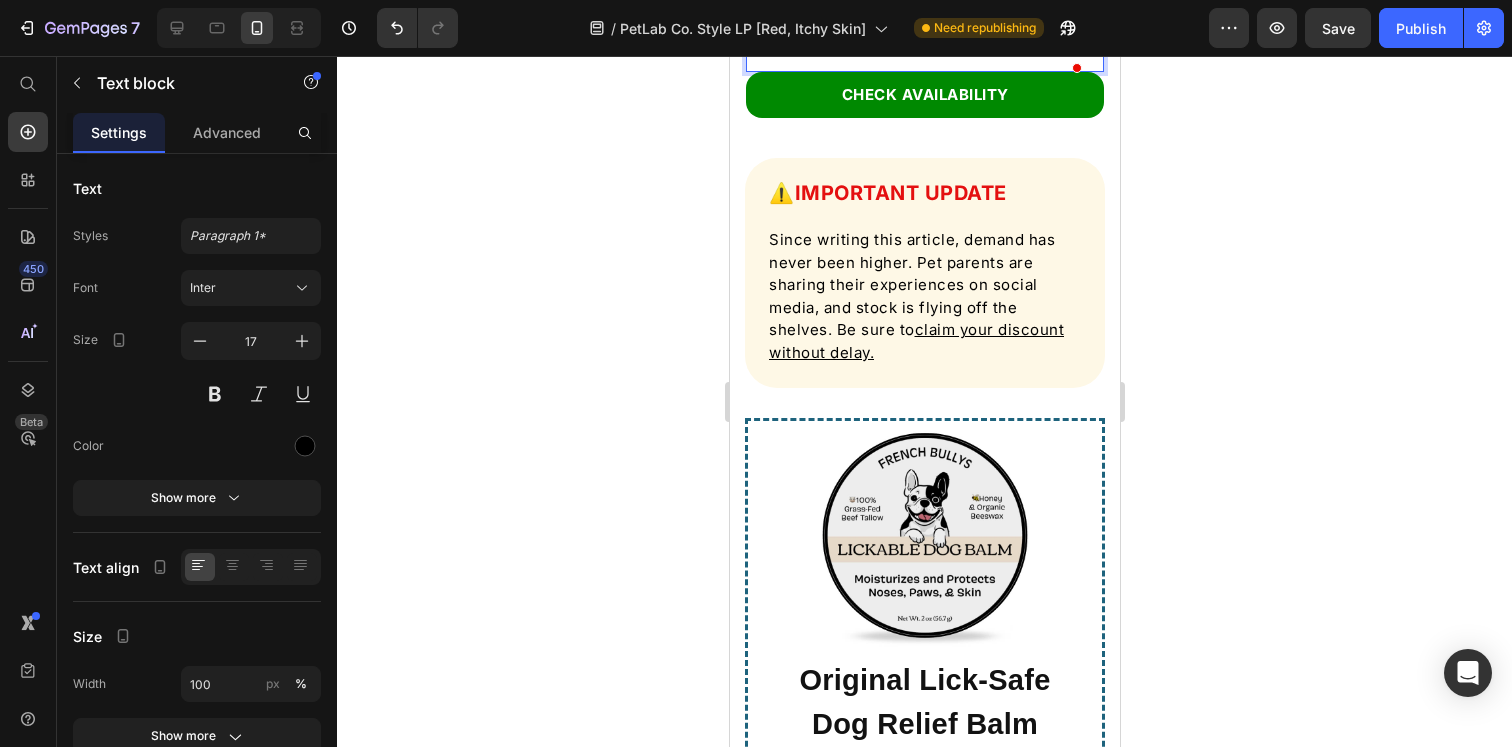 click 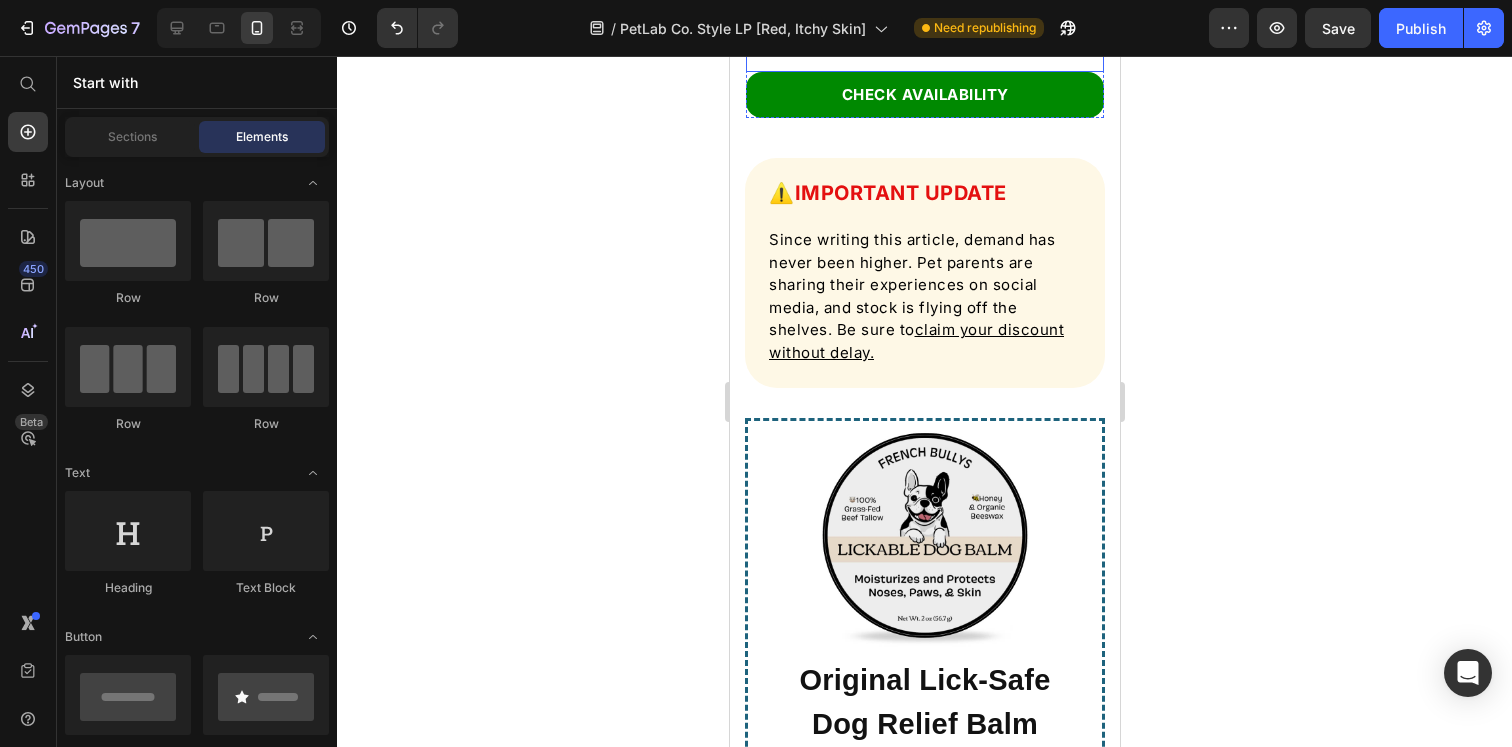 click on "We’re committed to making this high quality balm accessible for all pet parents." at bounding box center (924, -263) 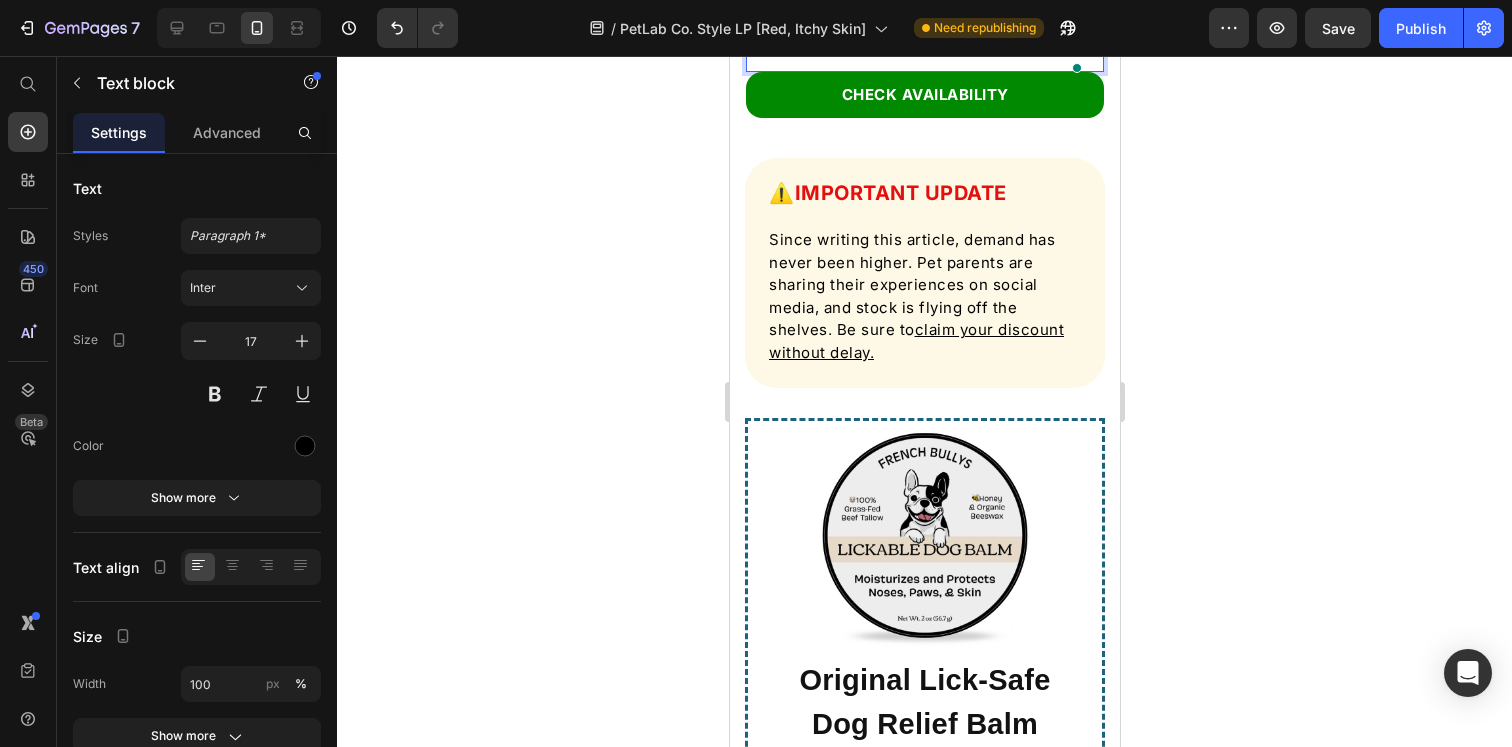click on "We’re committed to making this high quality balm accessible for all pet parents." at bounding box center (924, -263) 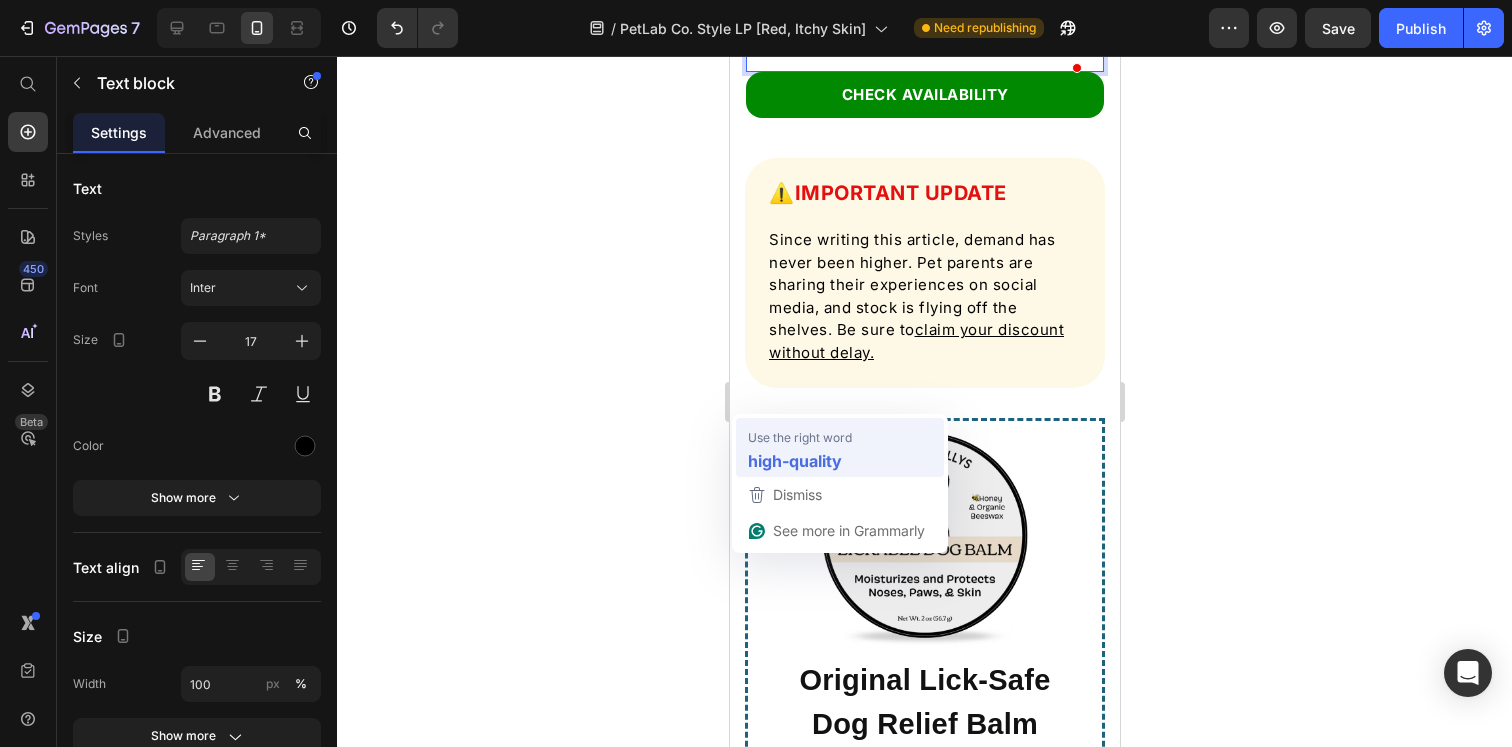 click on "high-quality" at bounding box center [802, 461] 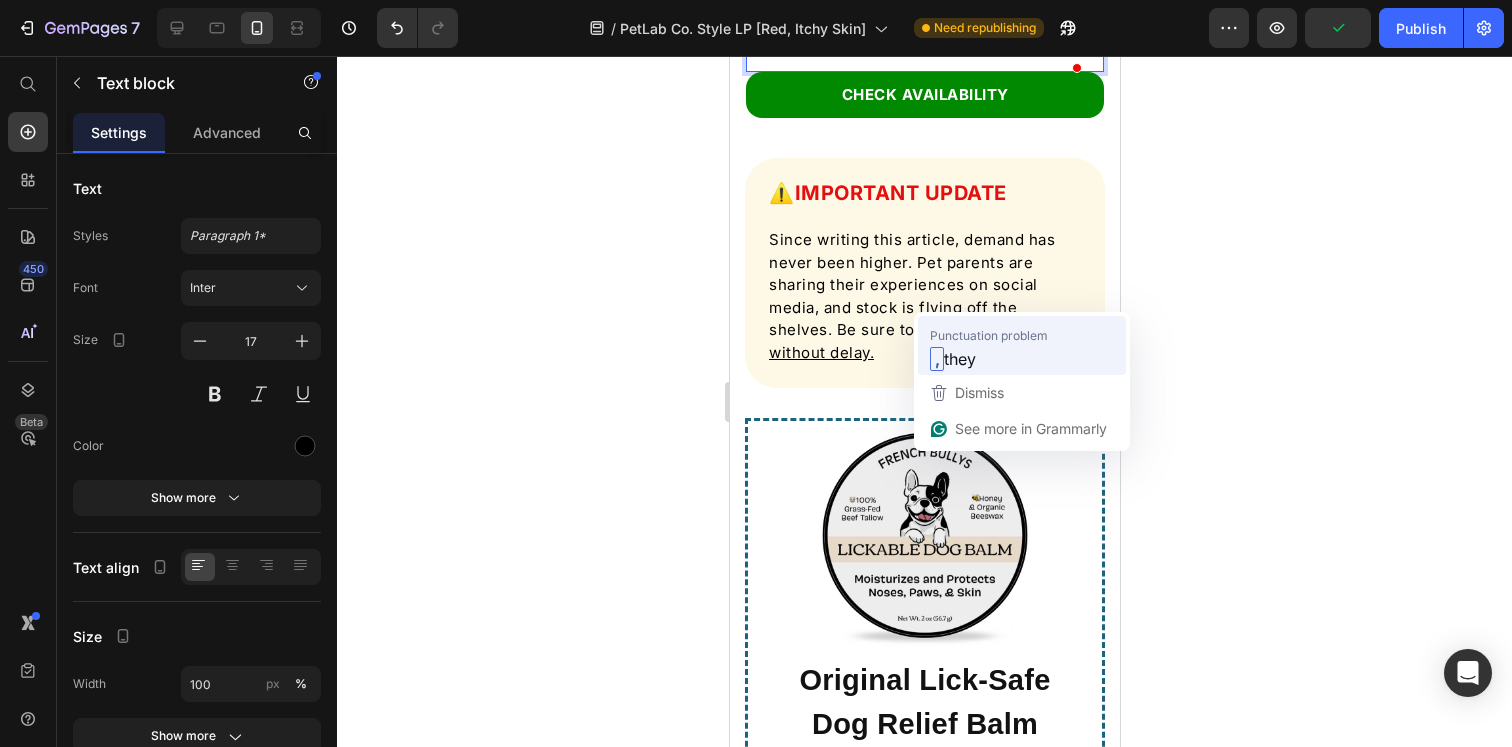 click on "Punctuation problem" at bounding box center [989, 335] 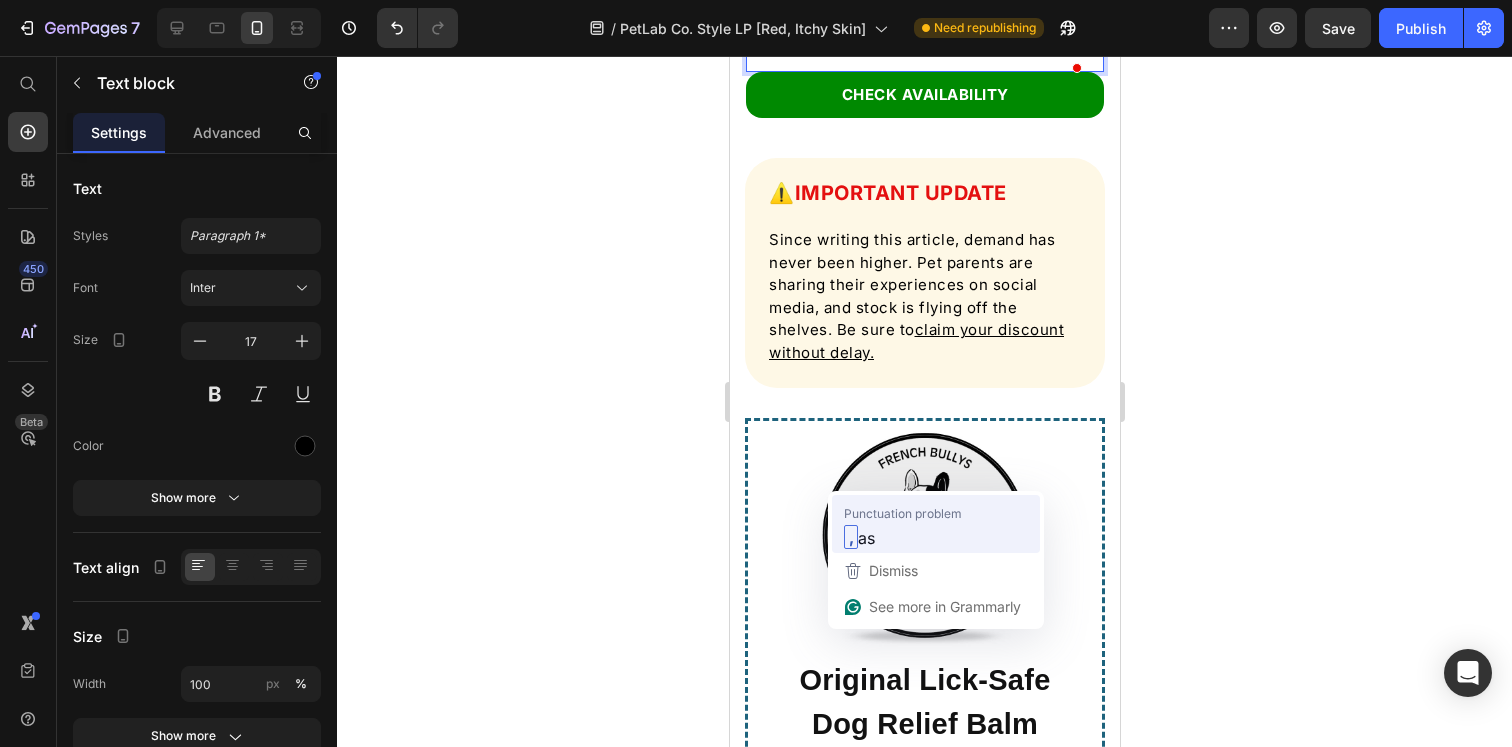 click on "Punctuation problem" at bounding box center (903, 513) 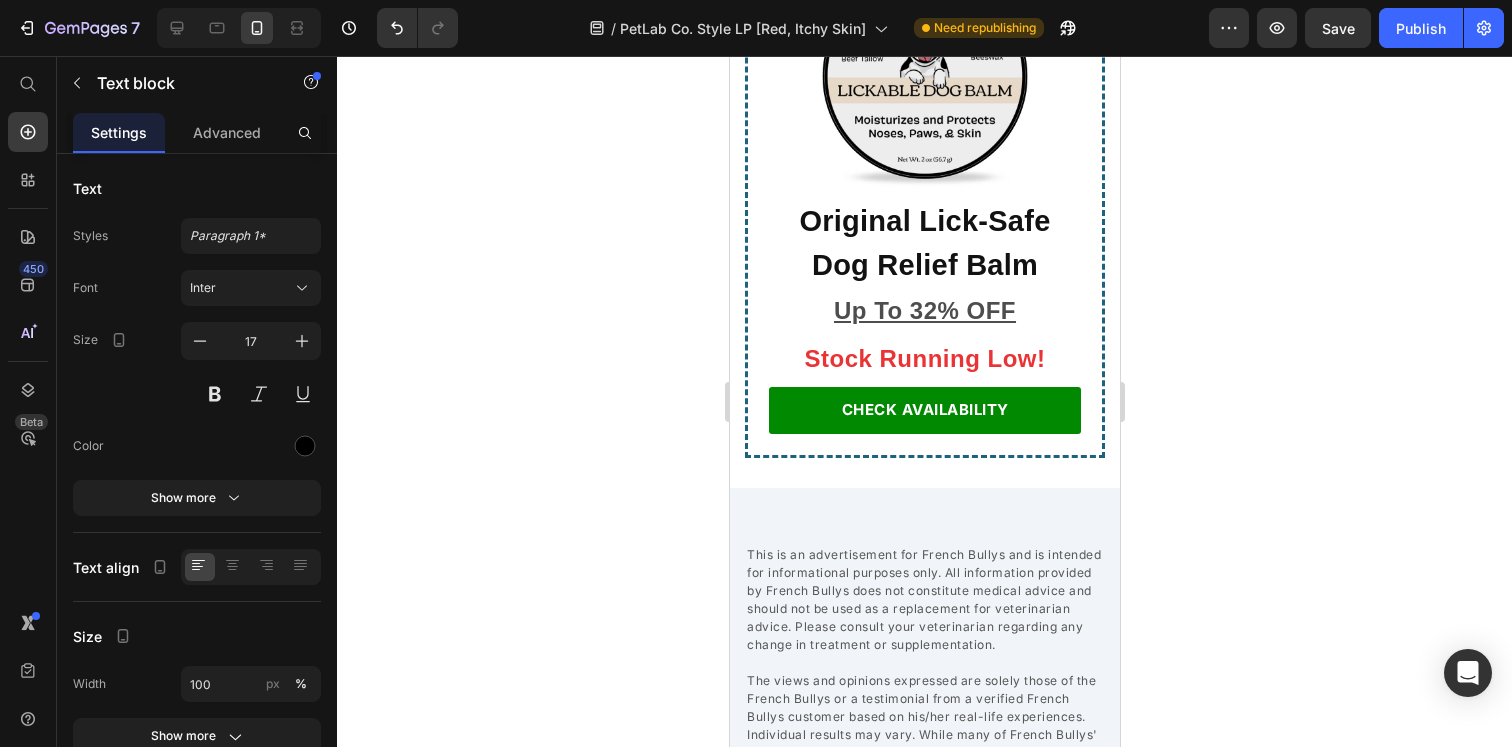 scroll, scrollTop: 5905, scrollLeft: 0, axis: vertical 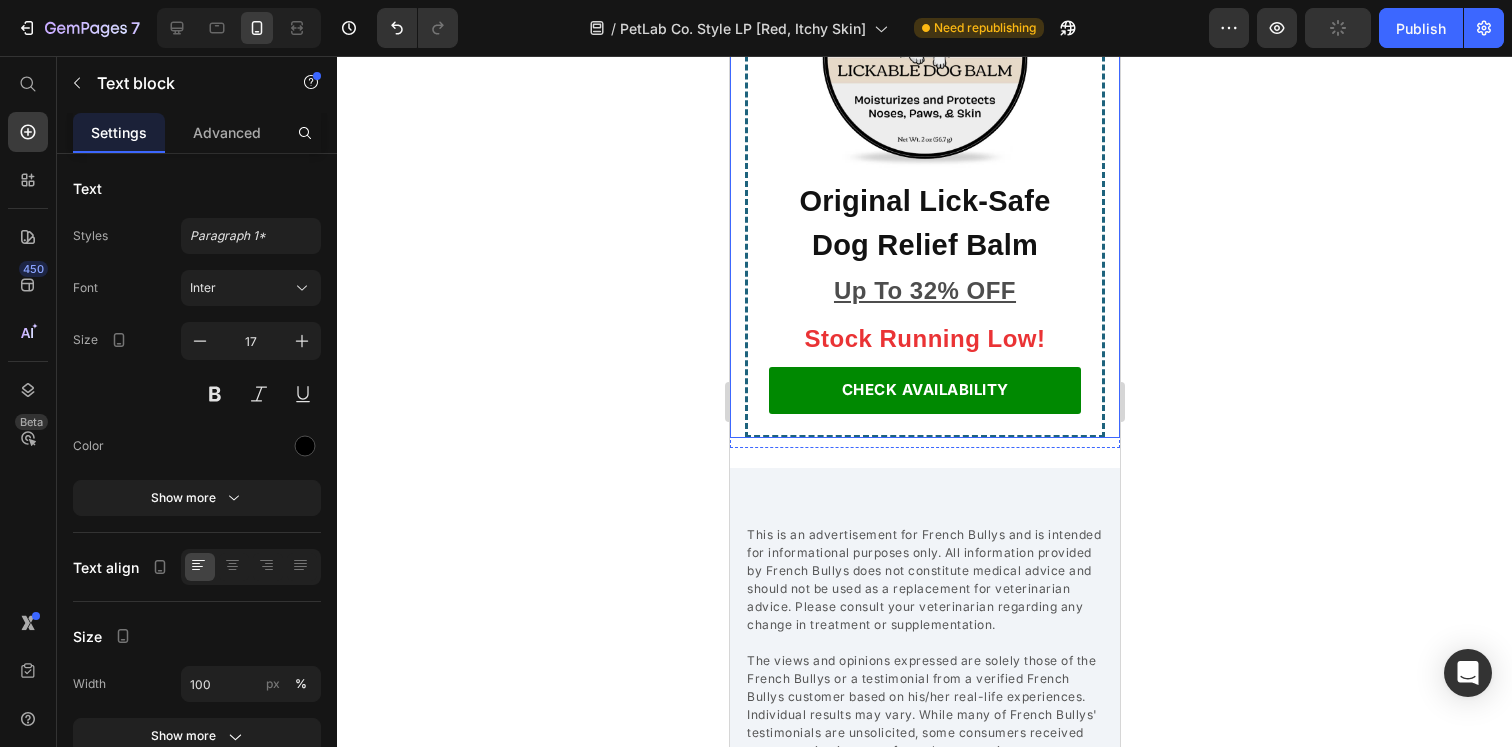 click 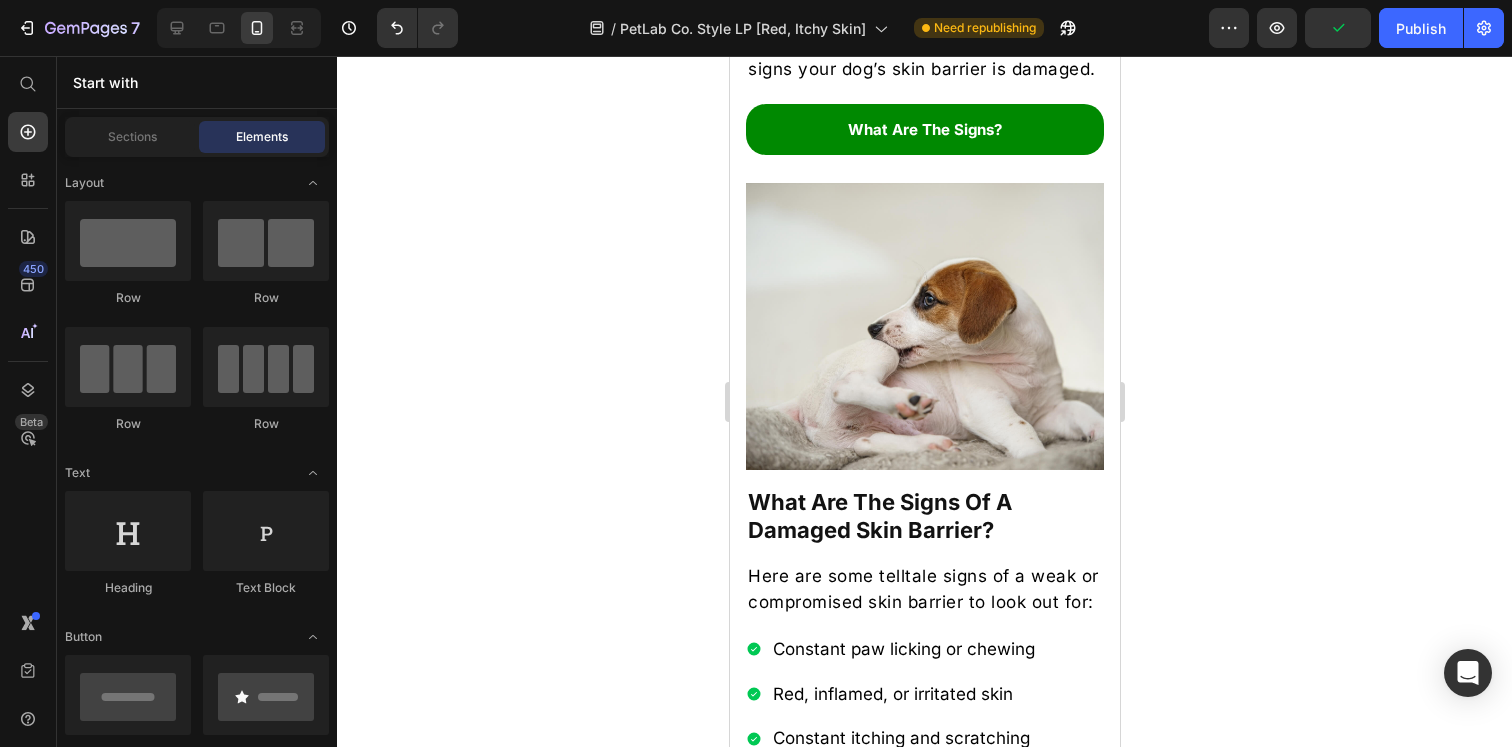 scroll, scrollTop: 0, scrollLeft: 0, axis: both 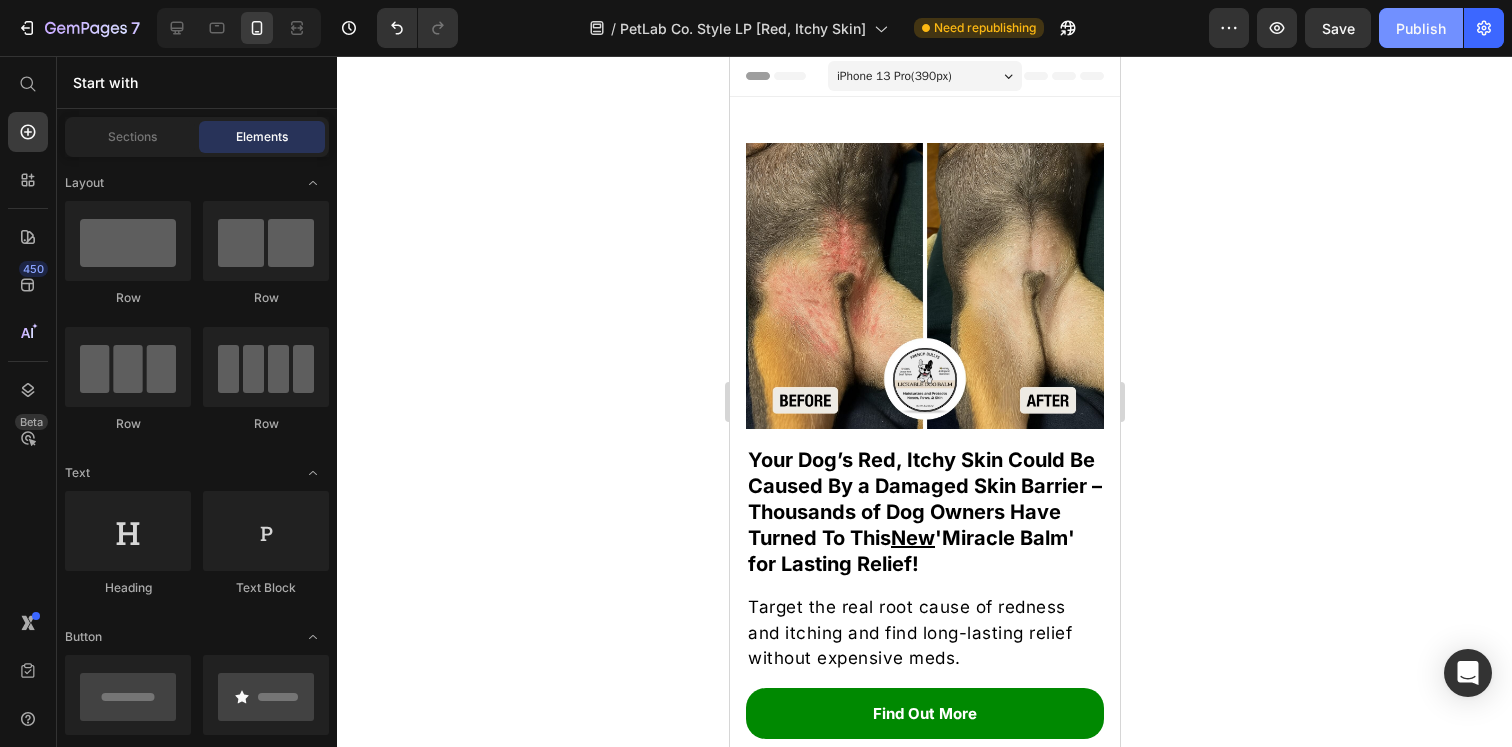 click on "Publish" 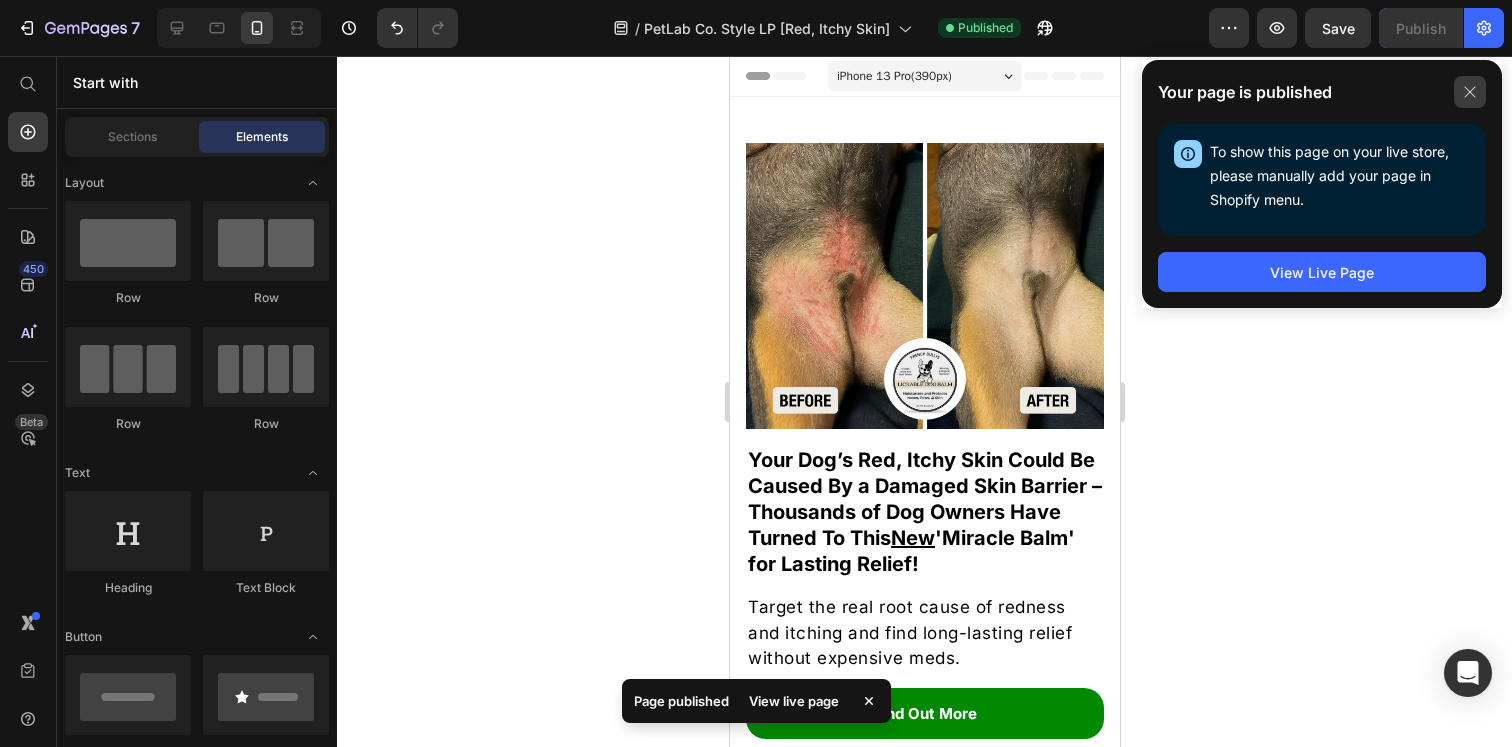 click 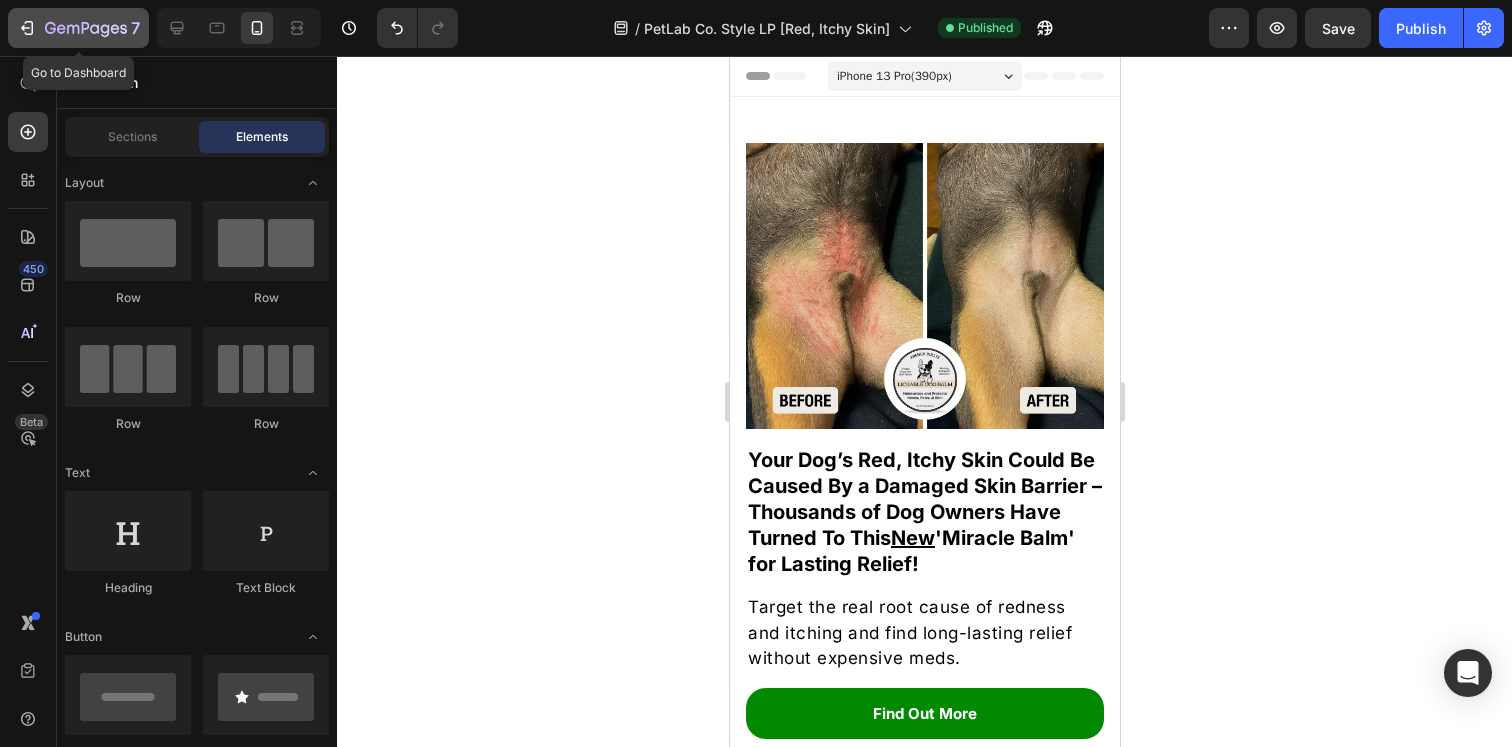 click 